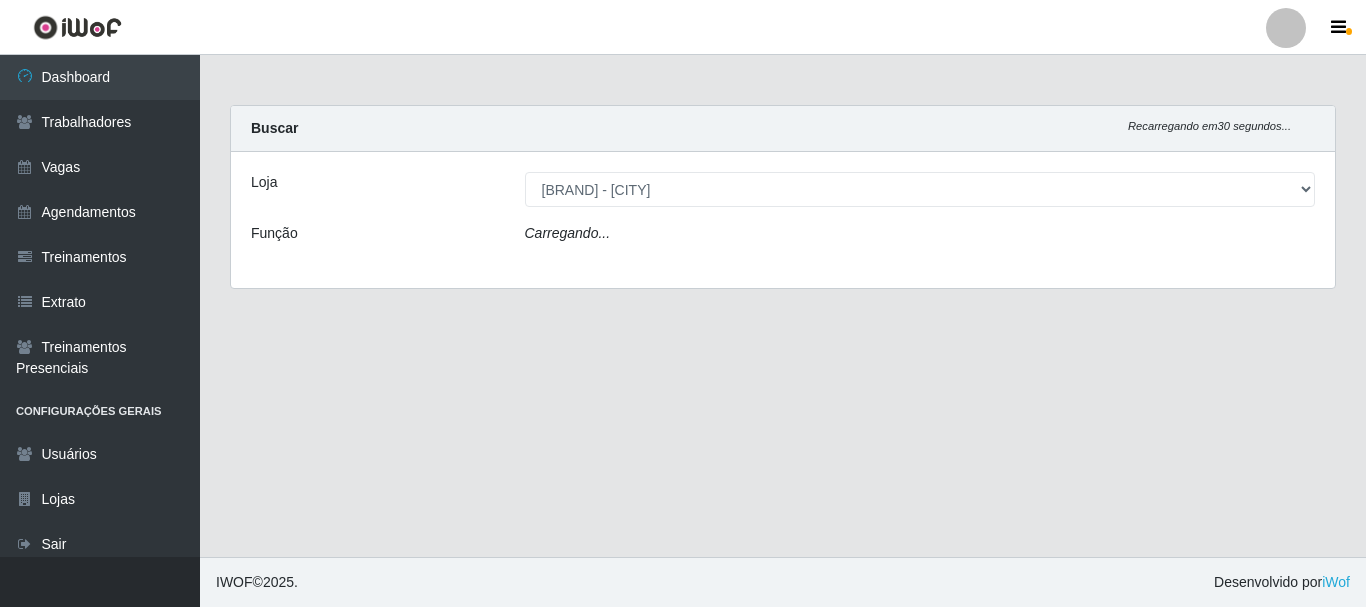select on "399" 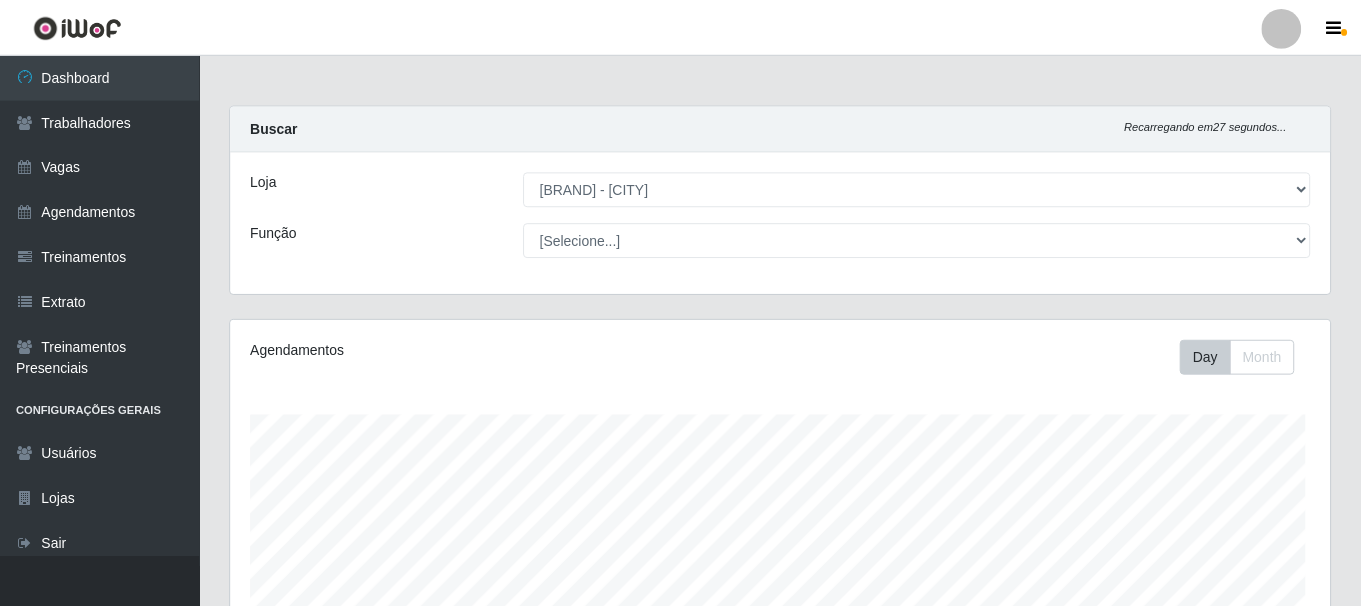 scroll, scrollTop: 300, scrollLeft: 0, axis: vertical 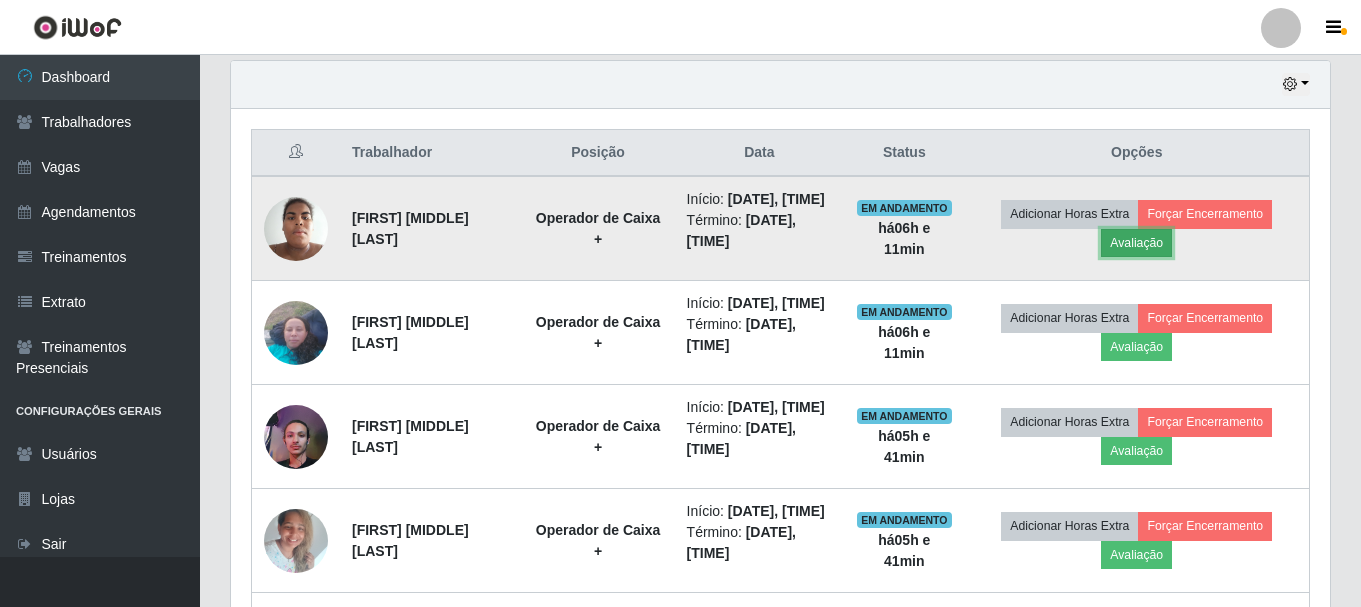 click on "Avaliação" at bounding box center [1136, 243] 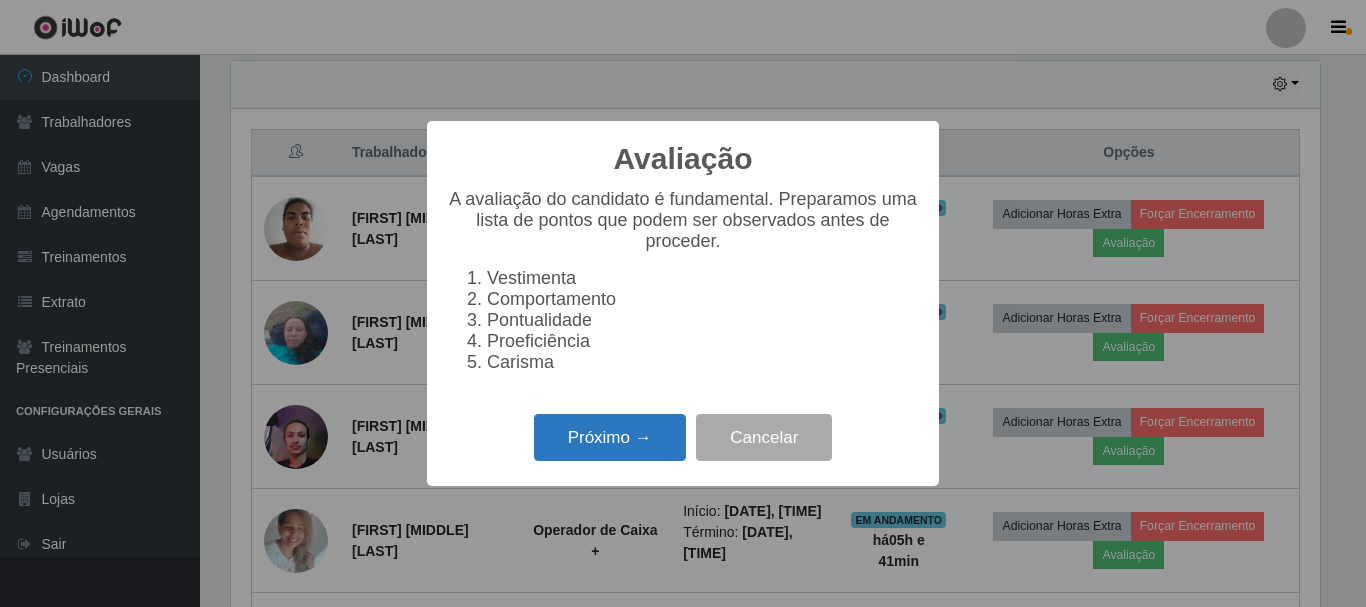 scroll, scrollTop: 999585, scrollLeft: 998911, axis: both 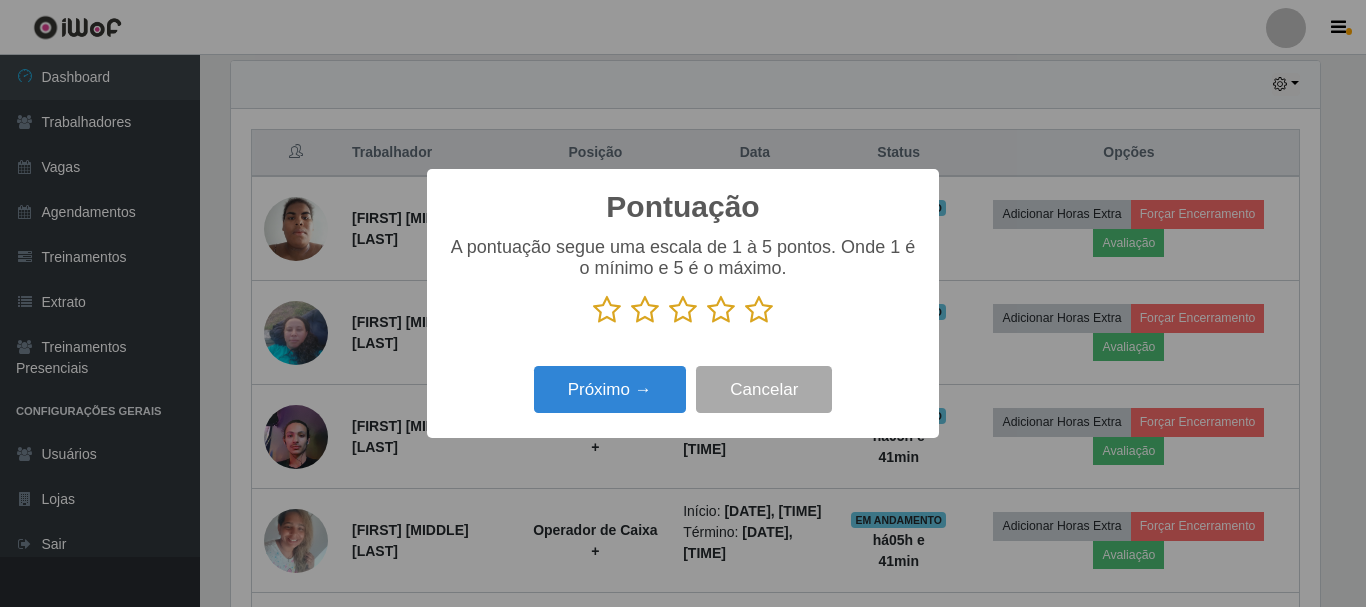 click at bounding box center [759, 310] 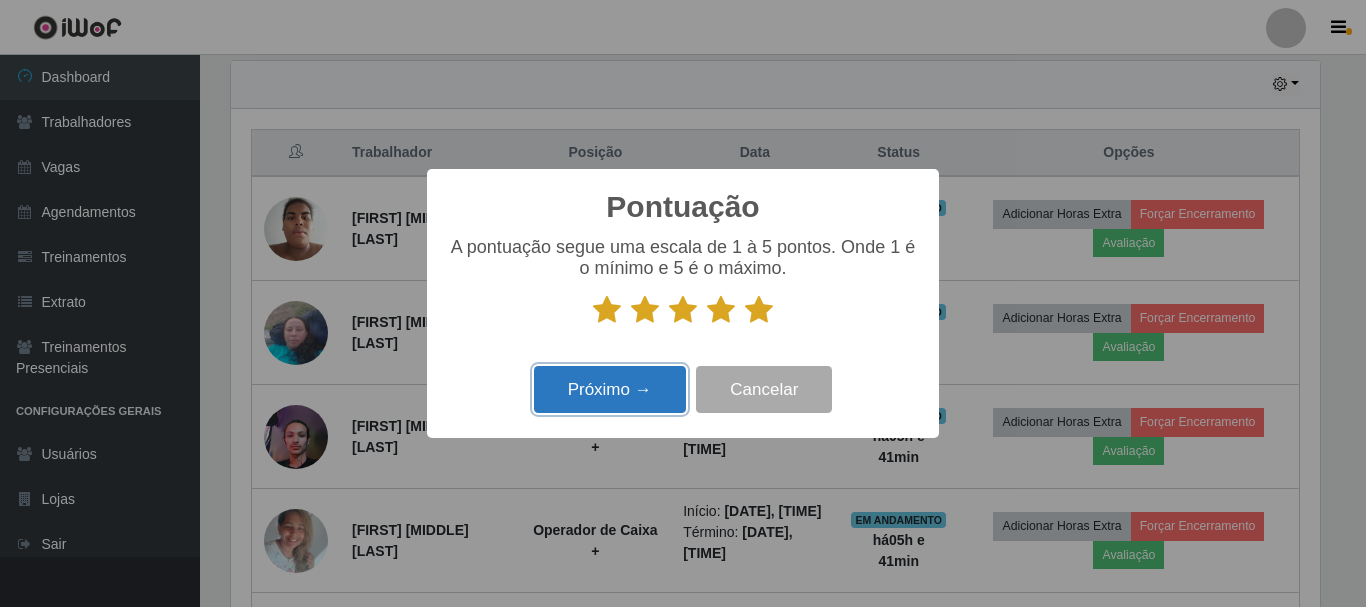 click on "Próximo →" at bounding box center [610, 389] 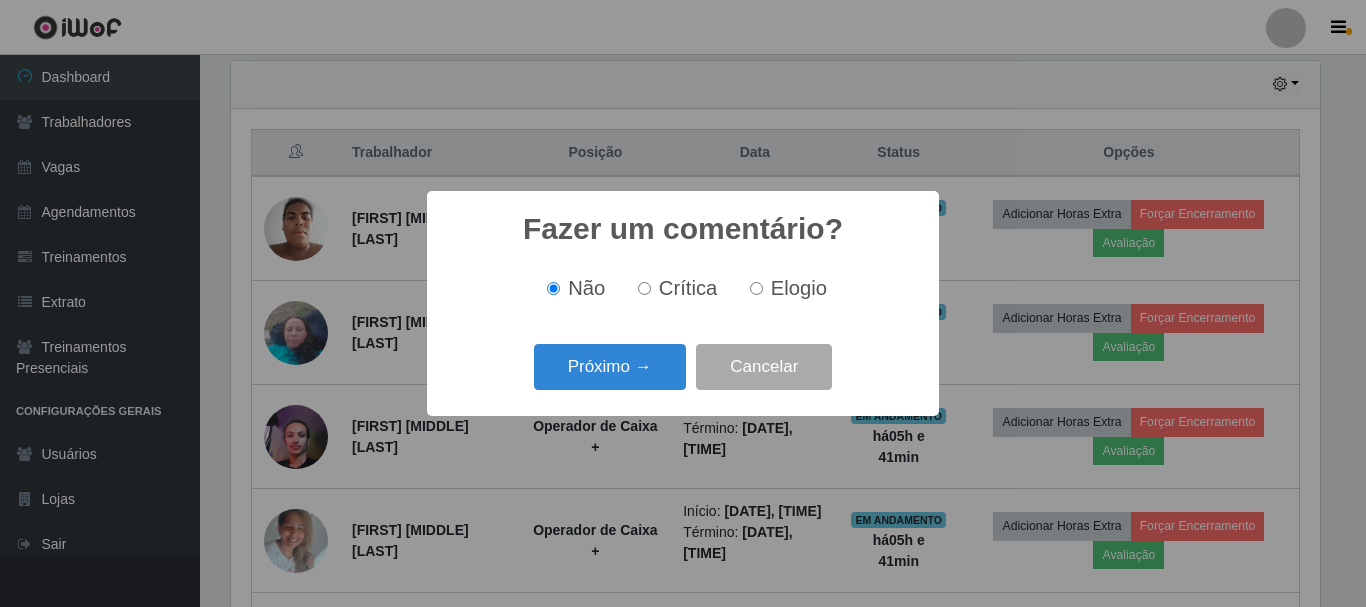 scroll, scrollTop: 999585, scrollLeft: 998911, axis: both 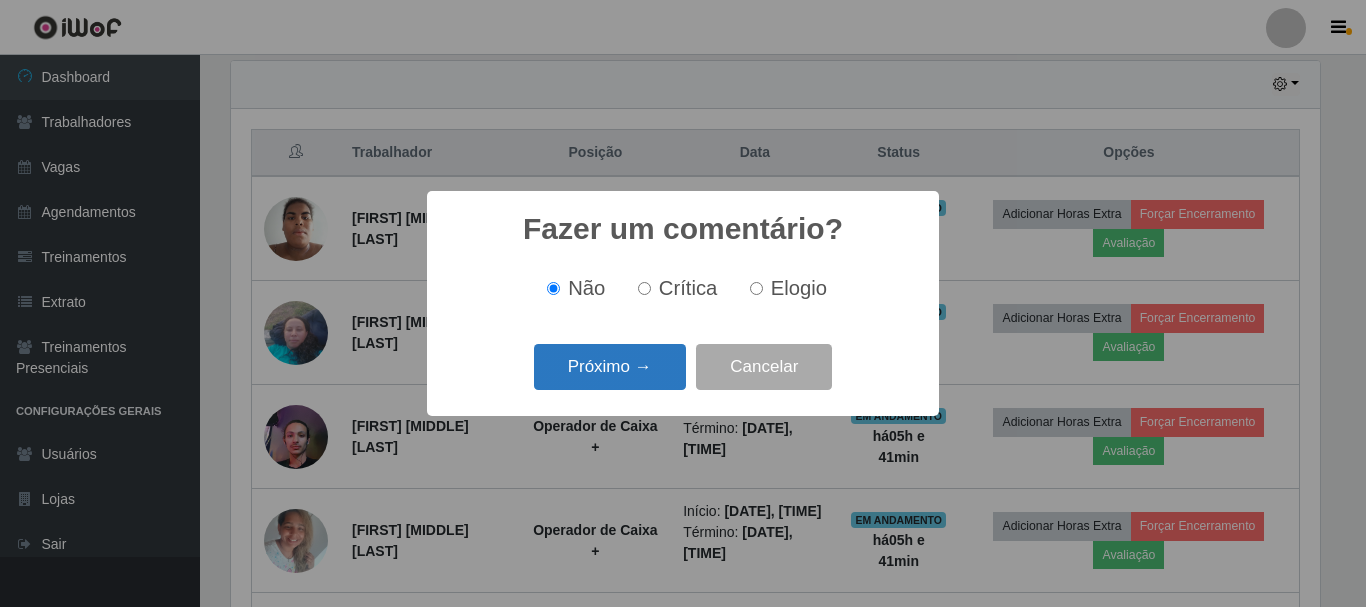 click on "Próximo →" at bounding box center [610, 367] 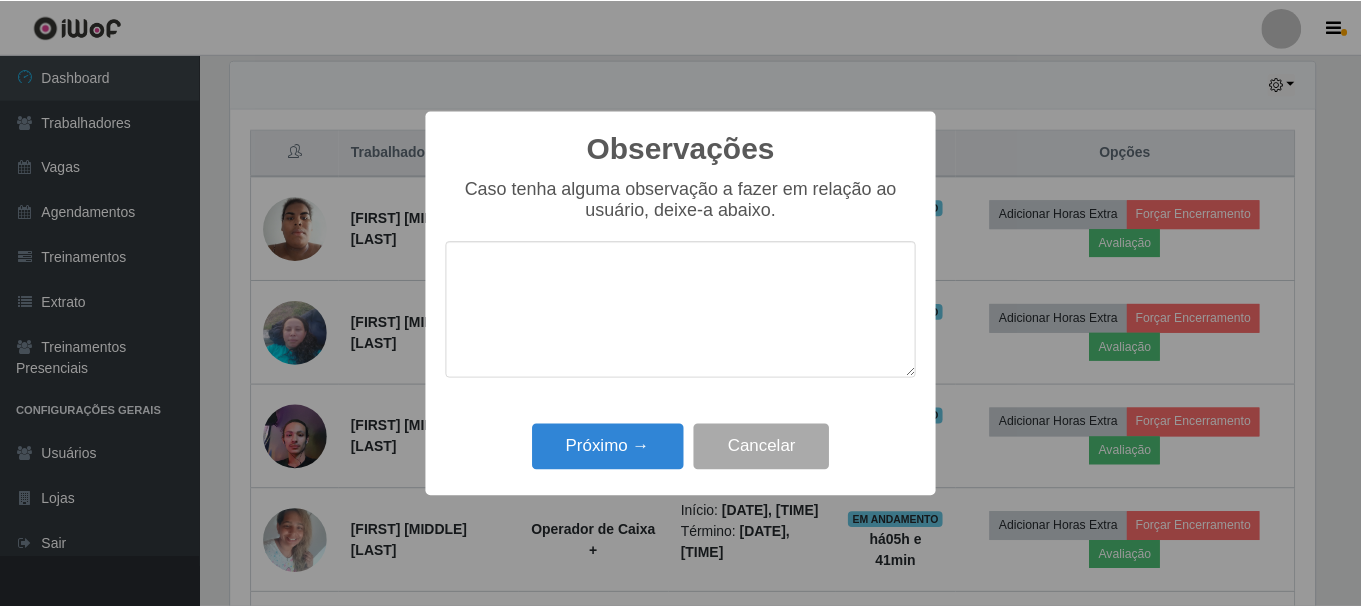 scroll, scrollTop: 999585, scrollLeft: 998911, axis: both 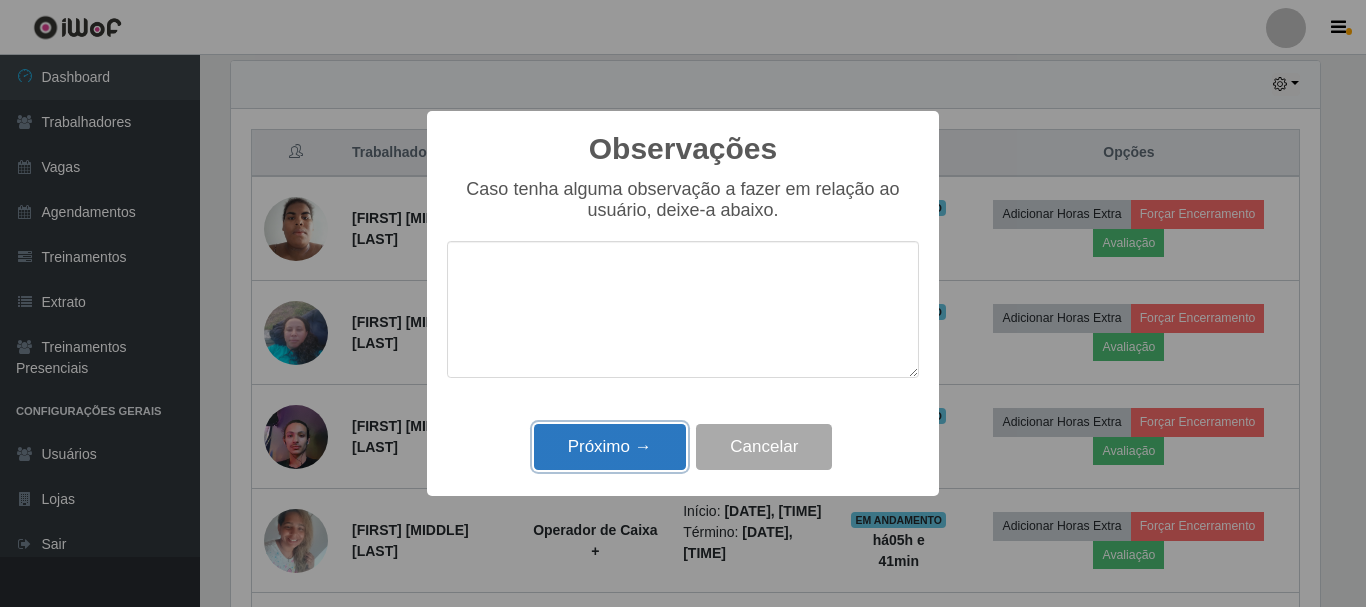click on "Próximo →" at bounding box center [610, 447] 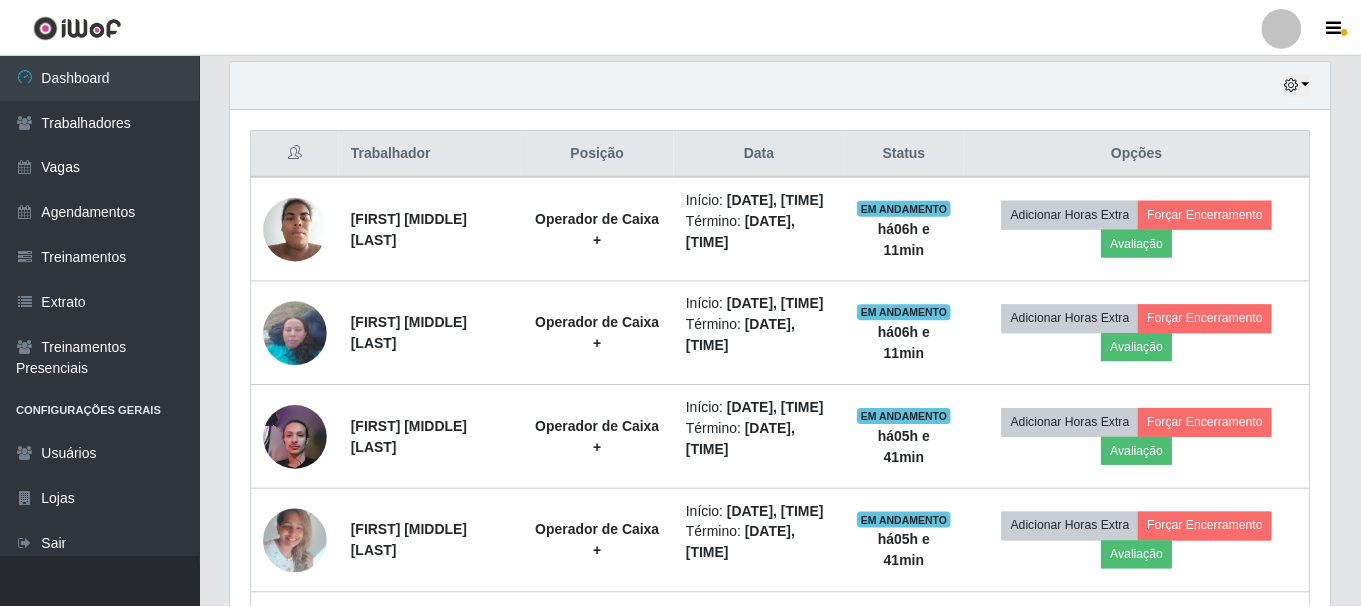 scroll, scrollTop: 999585, scrollLeft: 998901, axis: both 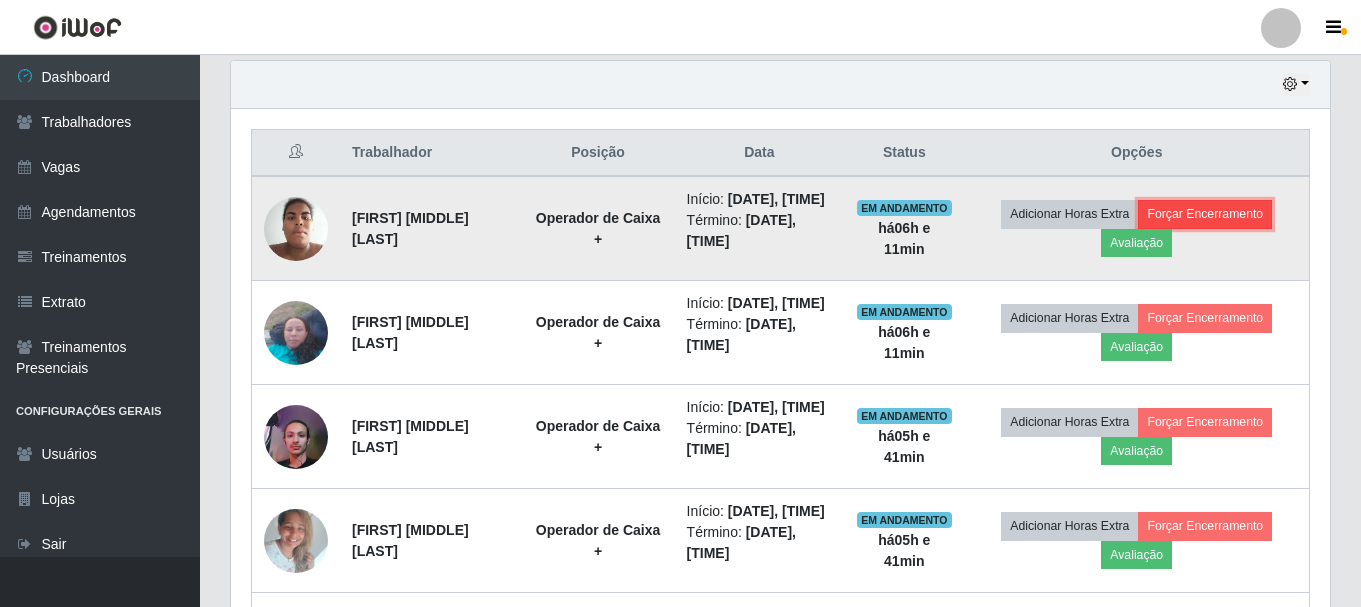 click on "Forçar Encerramento" at bounding box center [1205, 214] 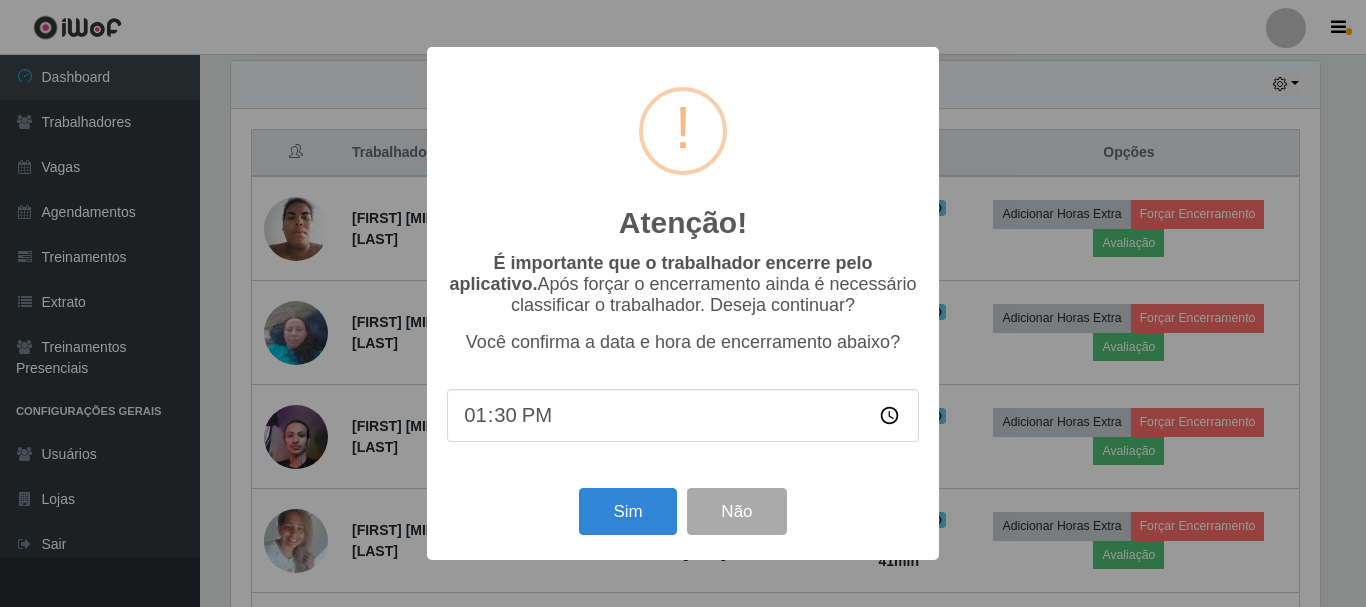 scroll, scrollTop: 999585, scrollLeft: 998911, axis: both 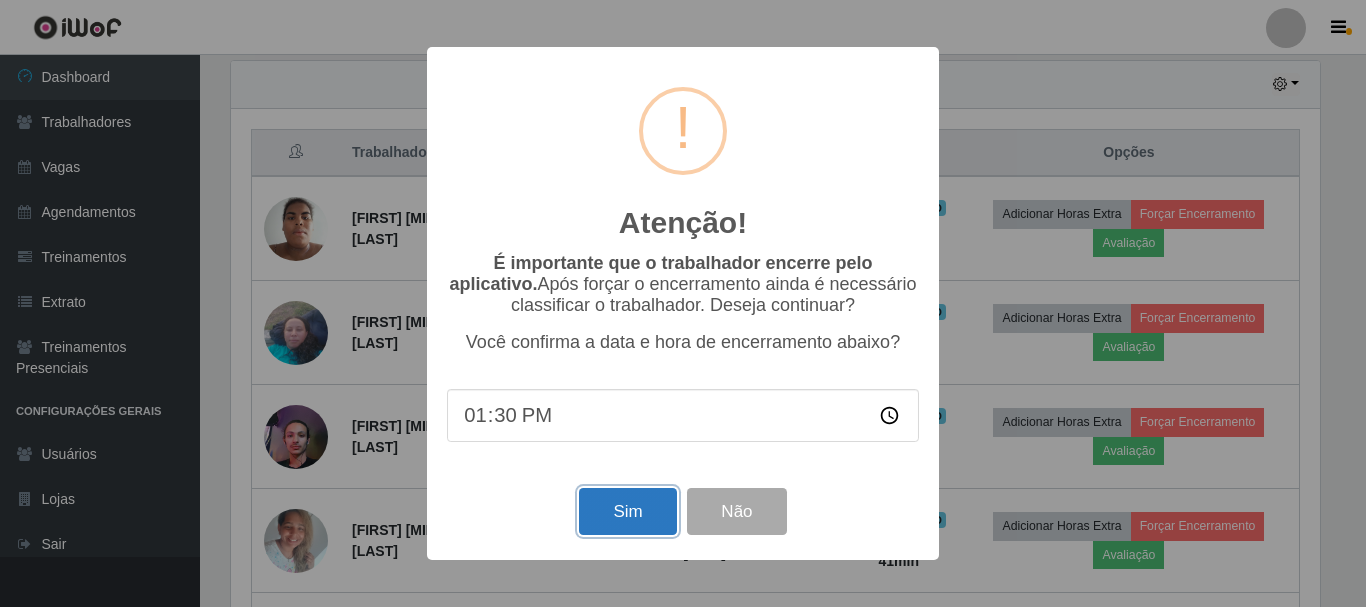 click on "Sim" at bounding box center (627, 511) 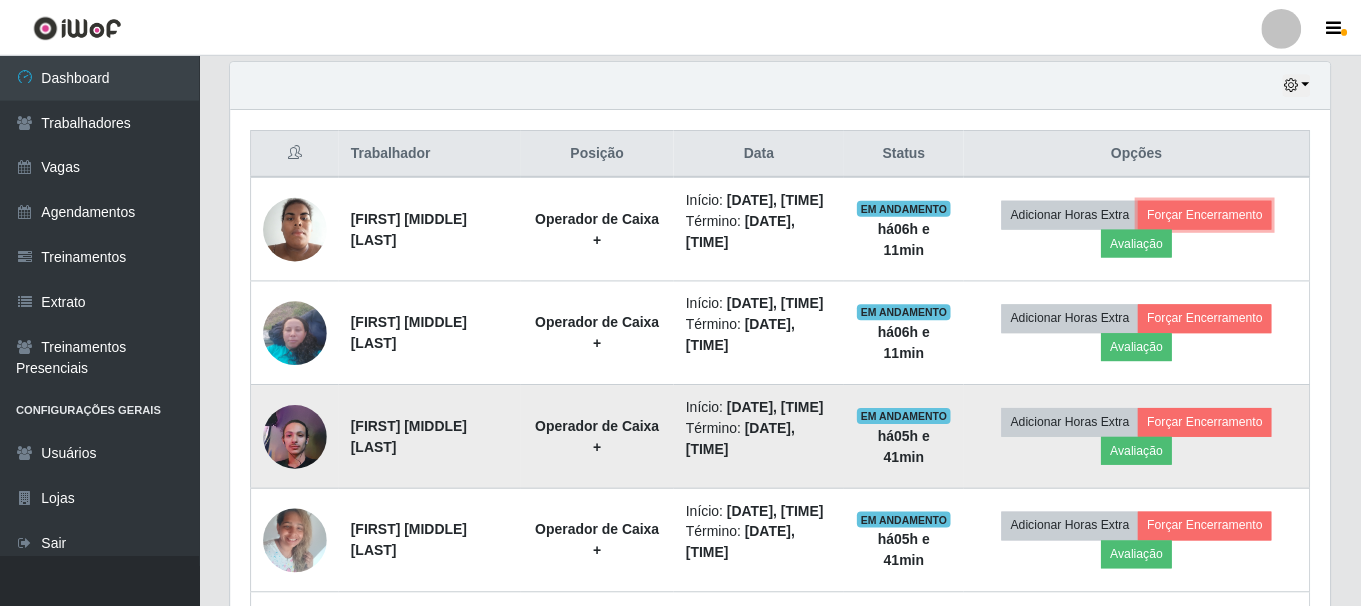 scroll, scrollTop: 999585, scrollLeft: 998901, axis: both 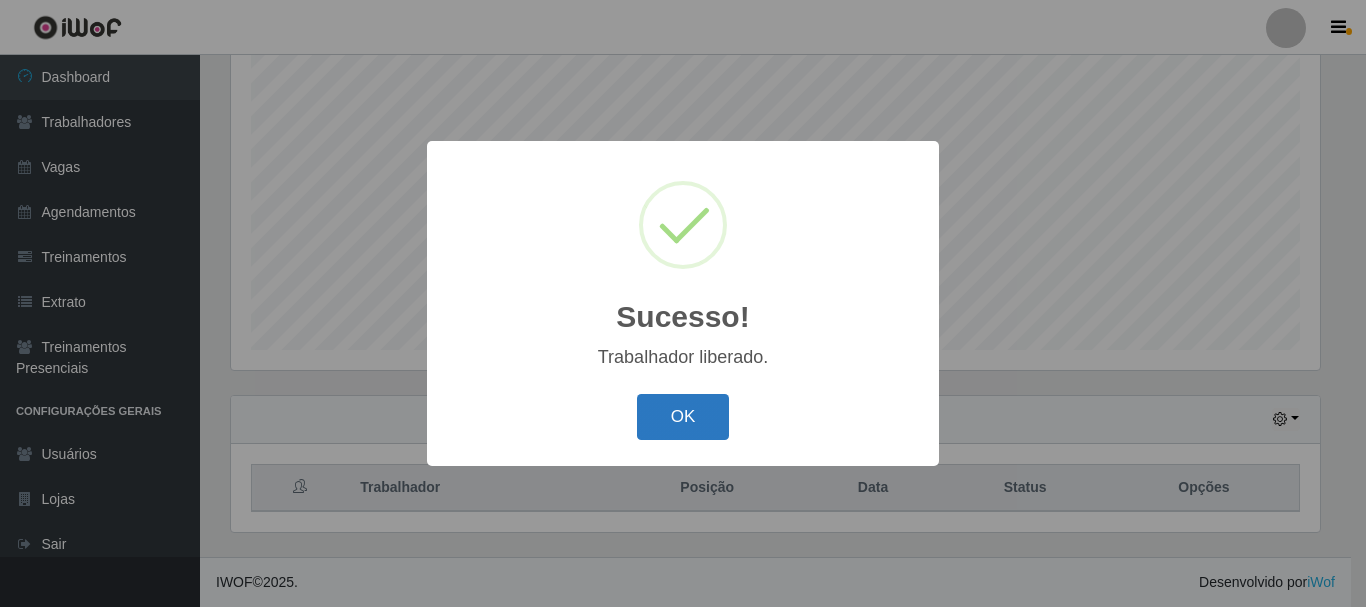 click on "OK" at bounding box center (683, 417) 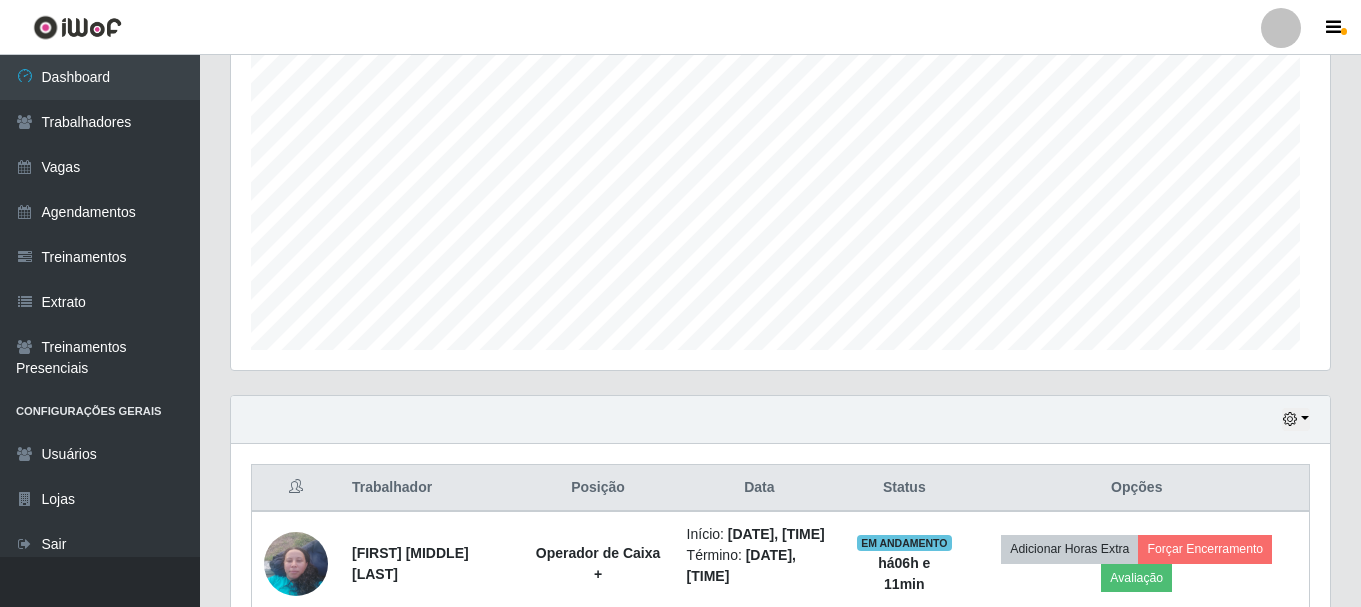 scroll, scrollTop: 999585, scrollLeft: 998901, axis: both 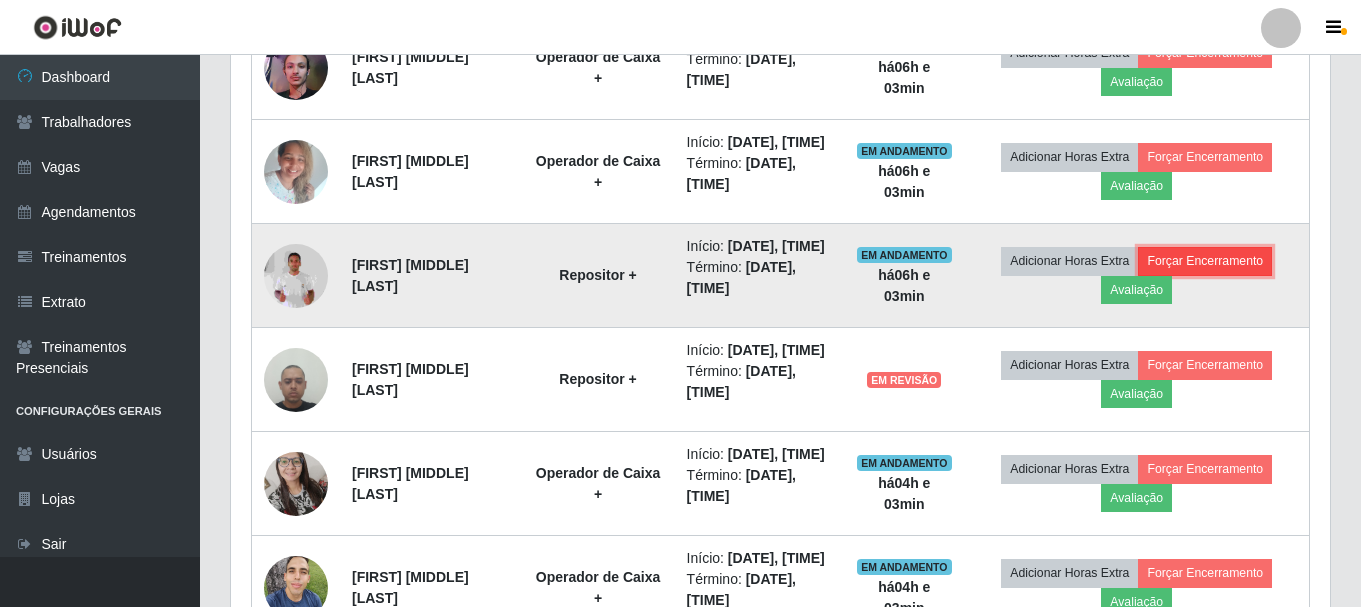 click on "Forçar Encerramento" at bounding box center [1205, 261] 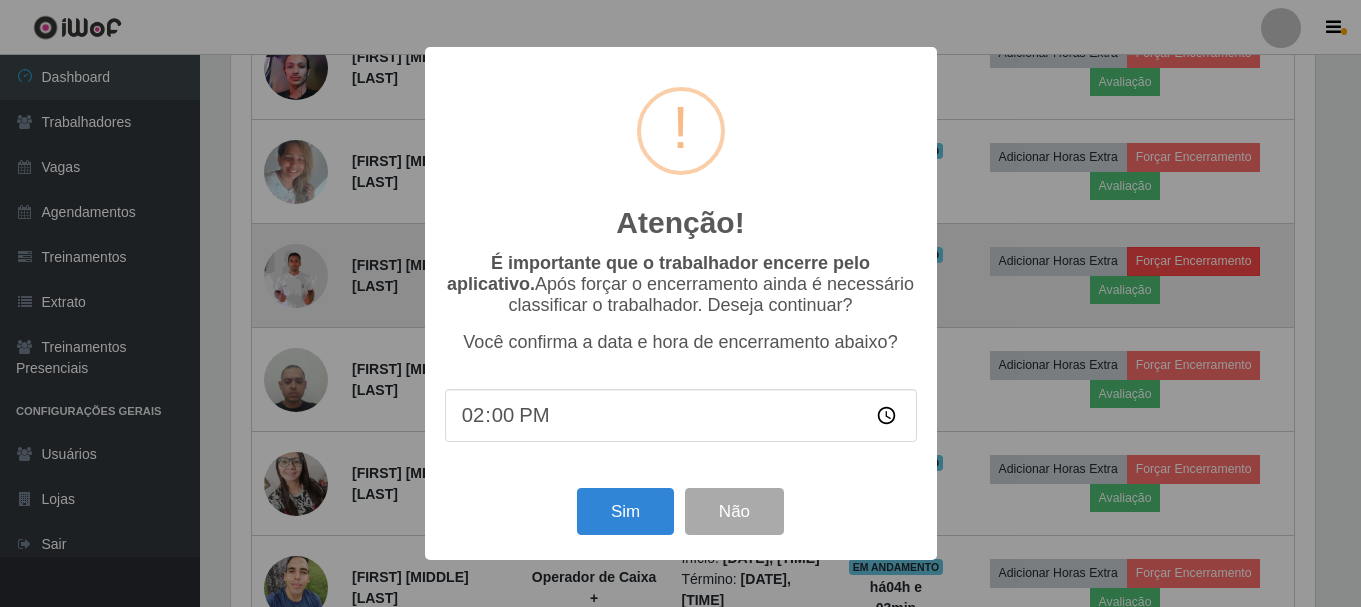 scroll, scrollTop: 999585, scrollLeft: 998911, axis: both 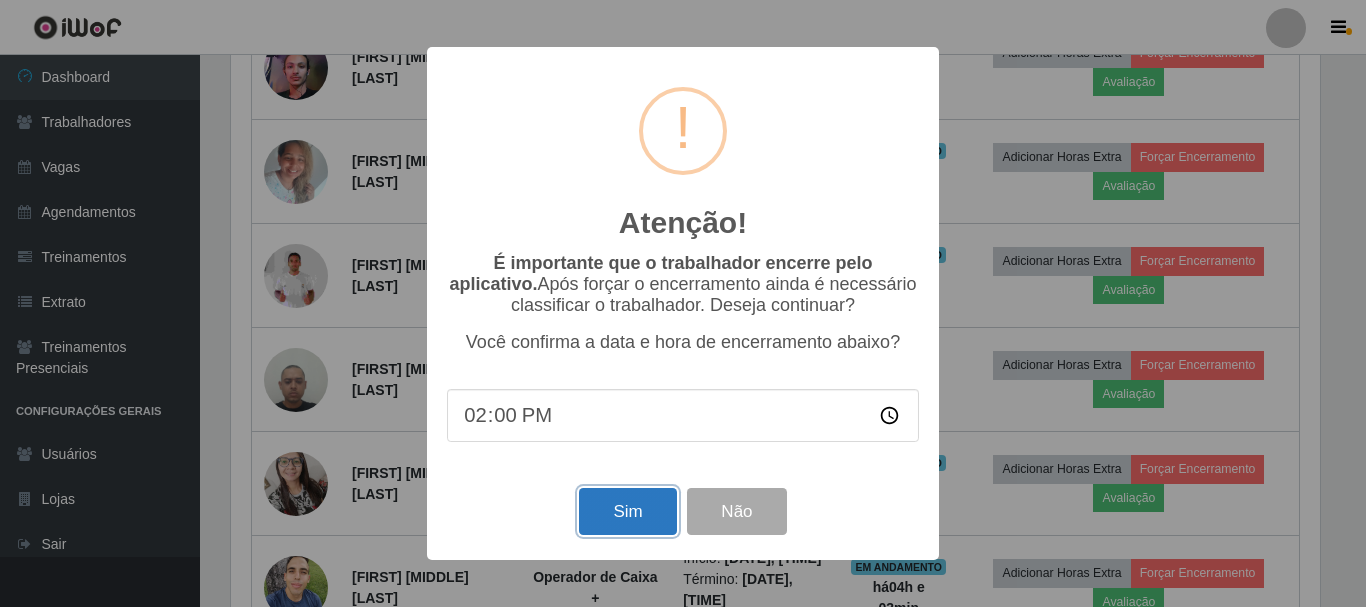 click on "Sim" at bounding box center [627, 511] 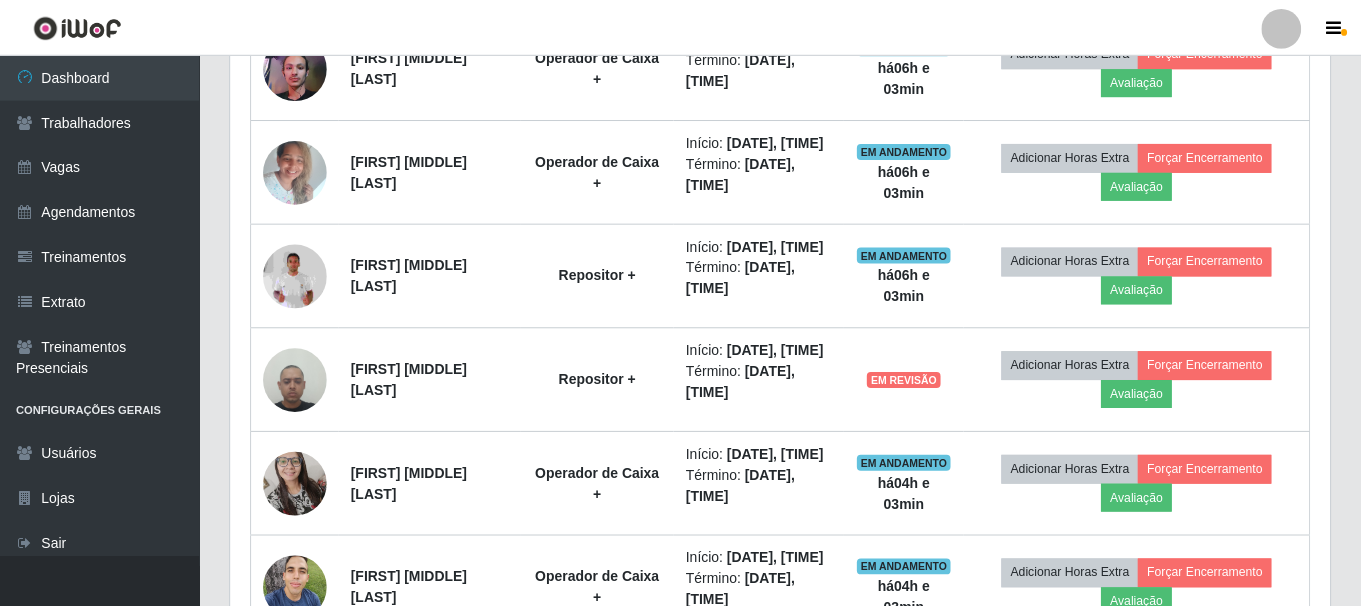 scroll, scrollTop: 999585, scrollLeft: 998901, axis: both 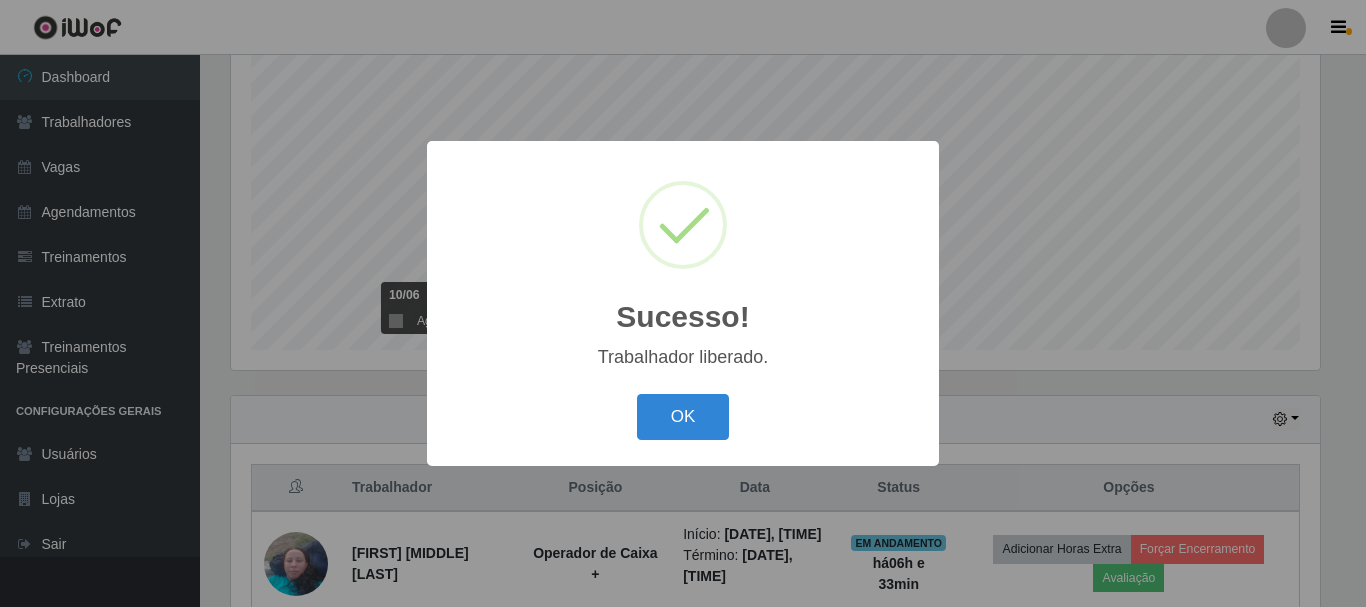 type 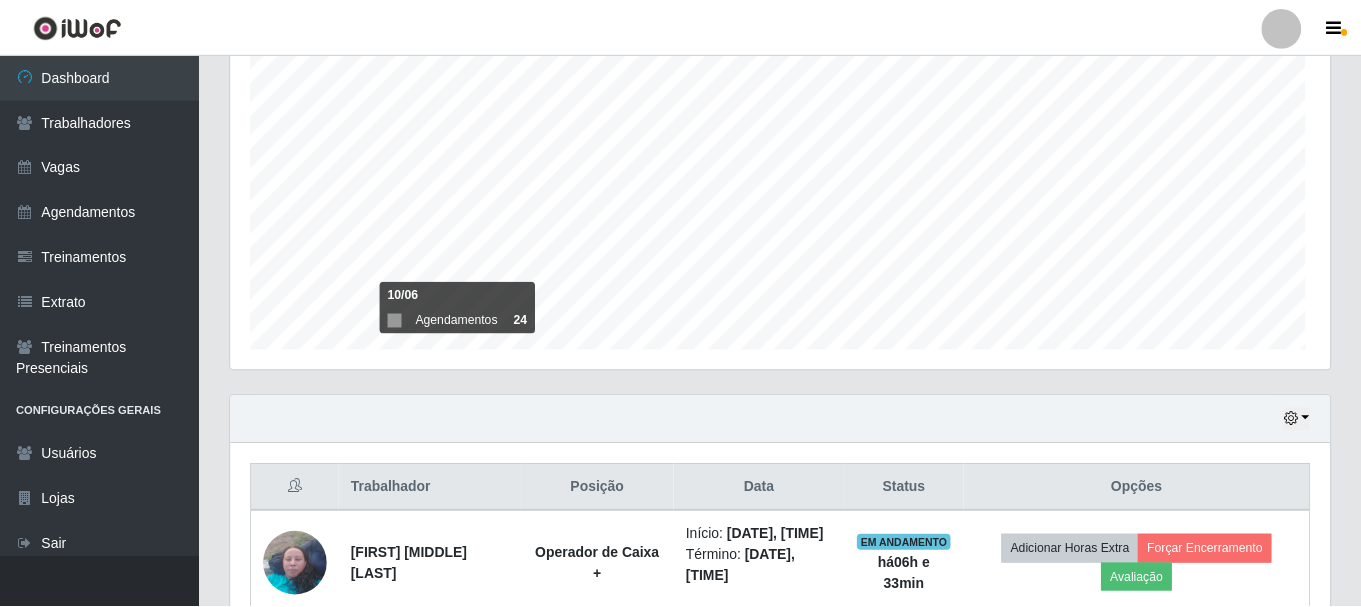 scroll, scrollTop: 999585, scrollLeft: 998901, axis: both 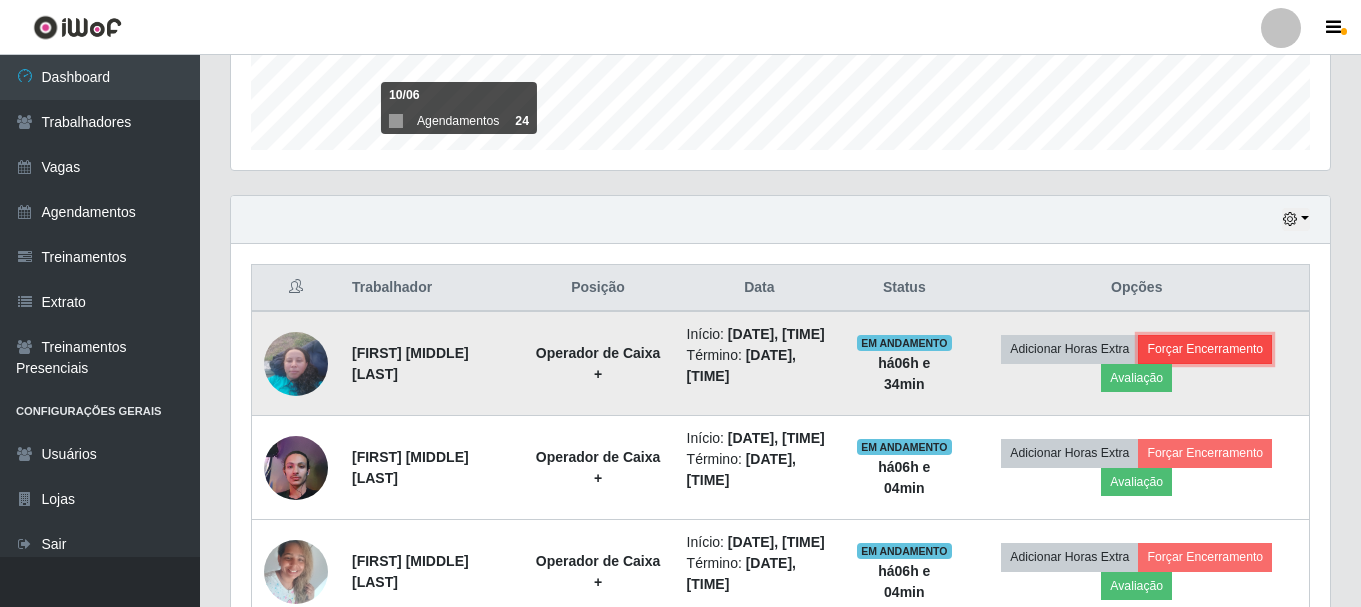 click on "Forçar Encerramento" at bounding box center (1205, 349) 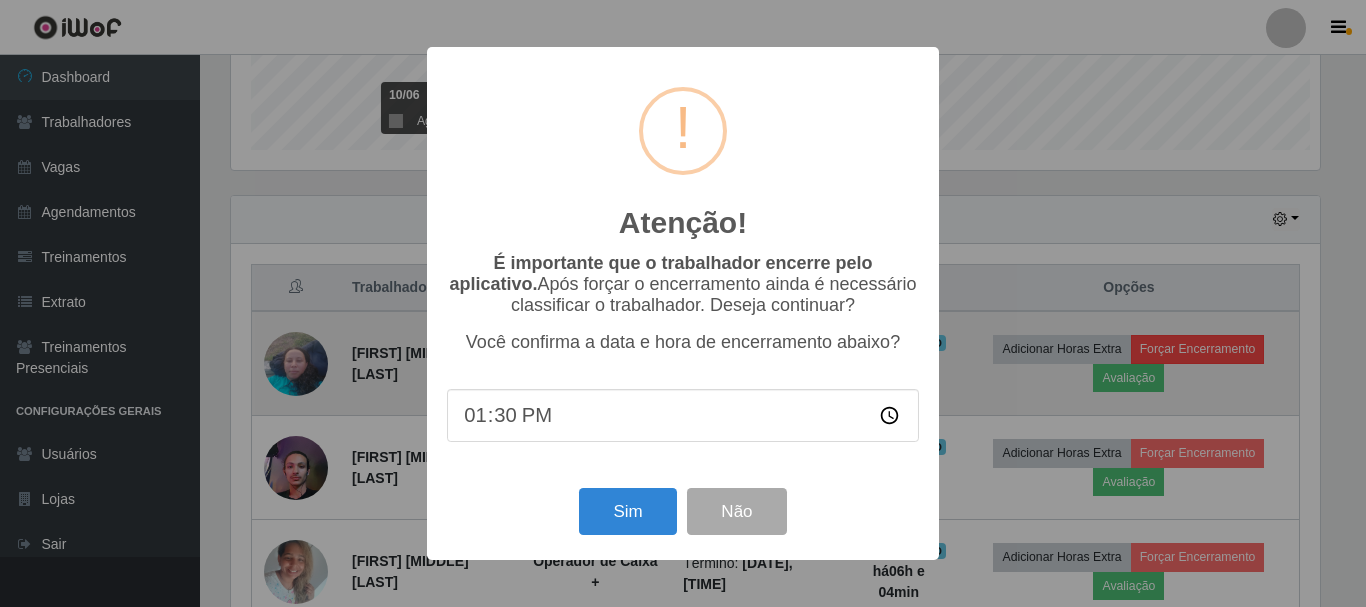 scroll, scrollTop: 999585, scrollLeft: 998911, axis: both 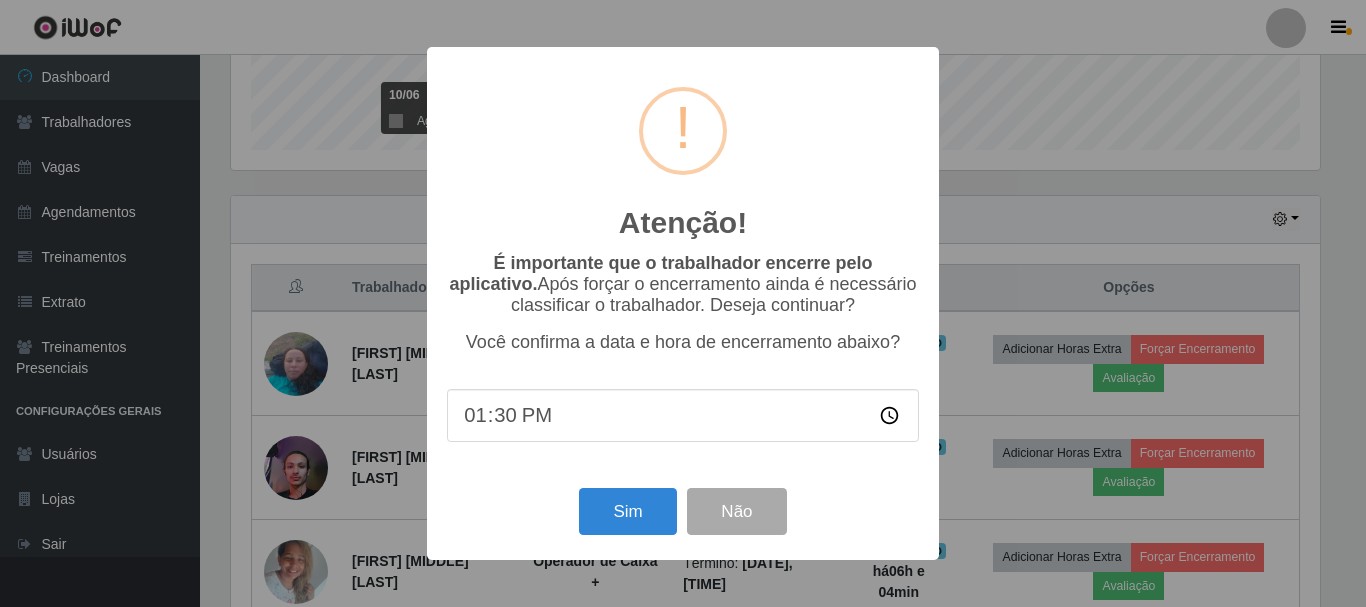 click on "13:30" at bounding box center (683, 415) 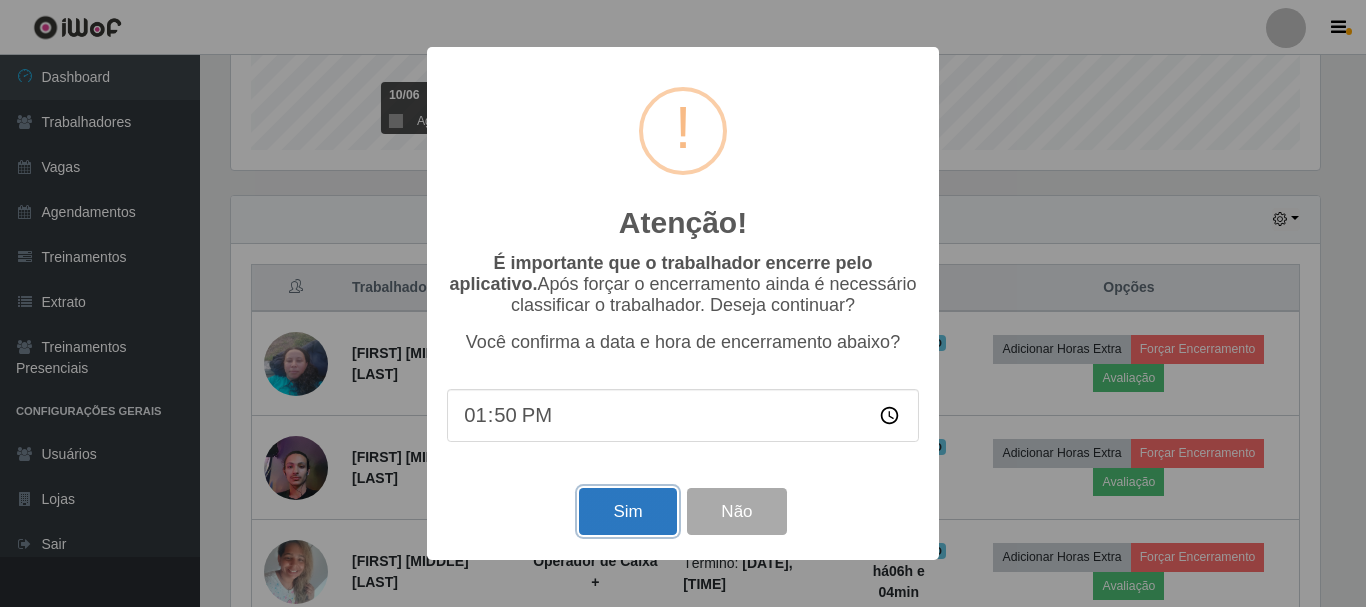 type on "13:50" 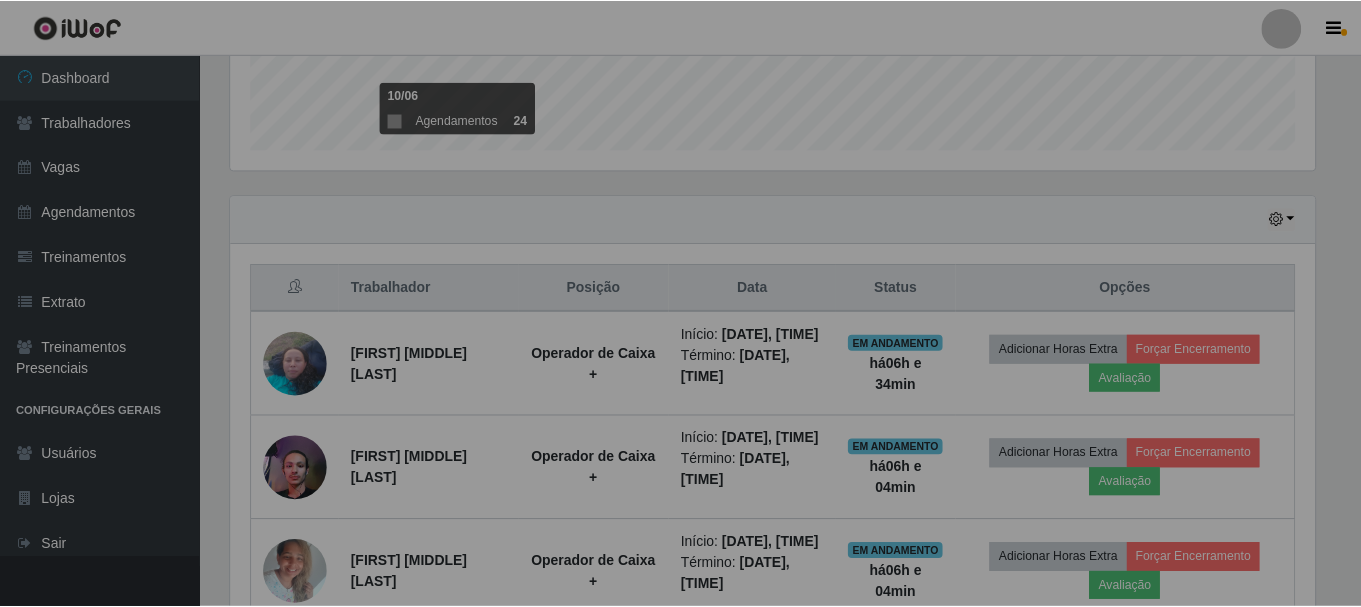 scroll, scrollTop: 999585, scrollLeft: 998901, axis: both 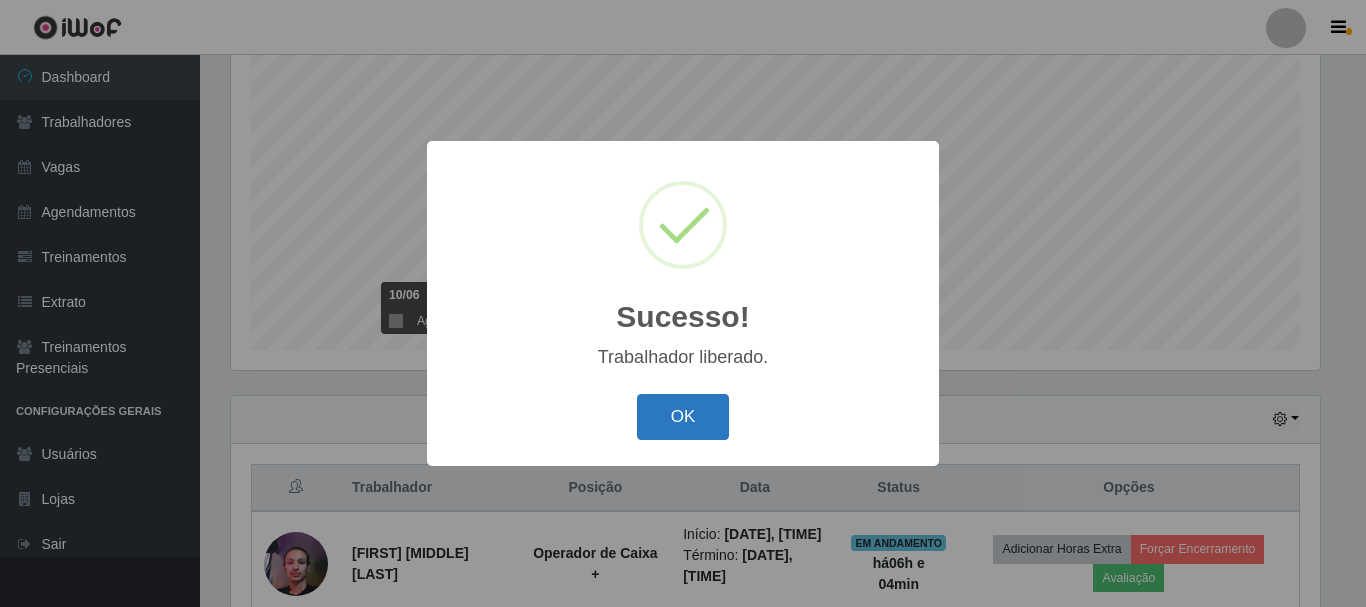 click on "OK" at bounding box center (683, 417) 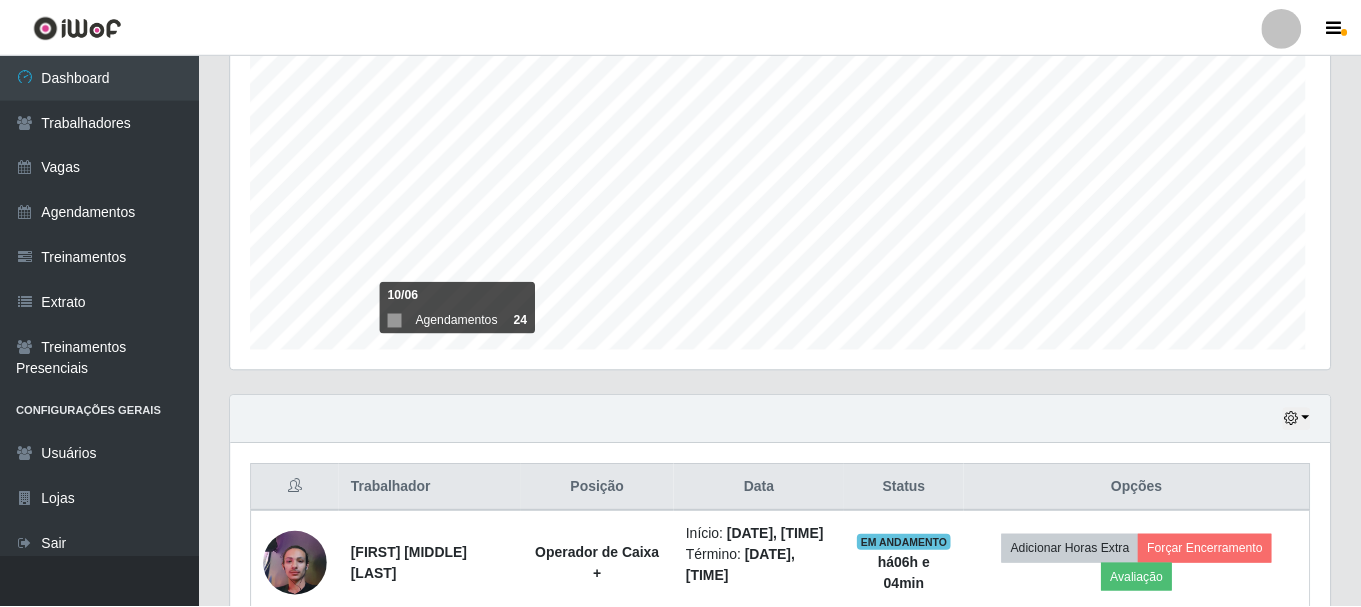scroll, scrollTop: 999585, scrollLeft: 998901, axis: both 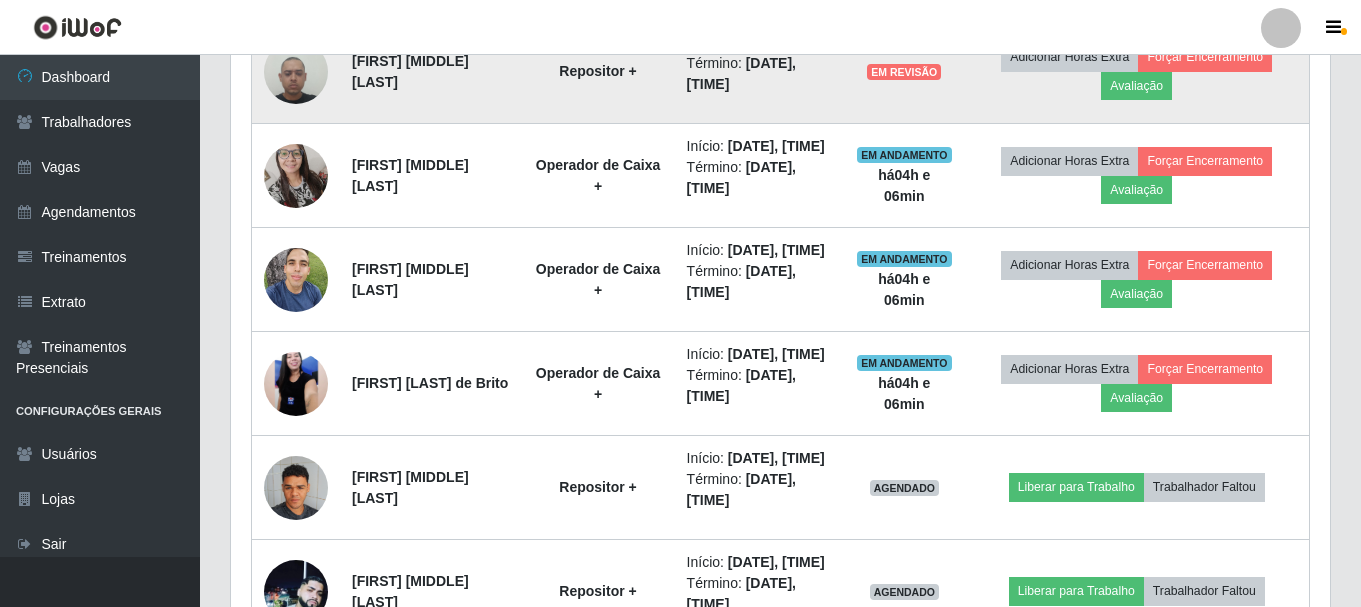 click at bounding box center (296, 71) 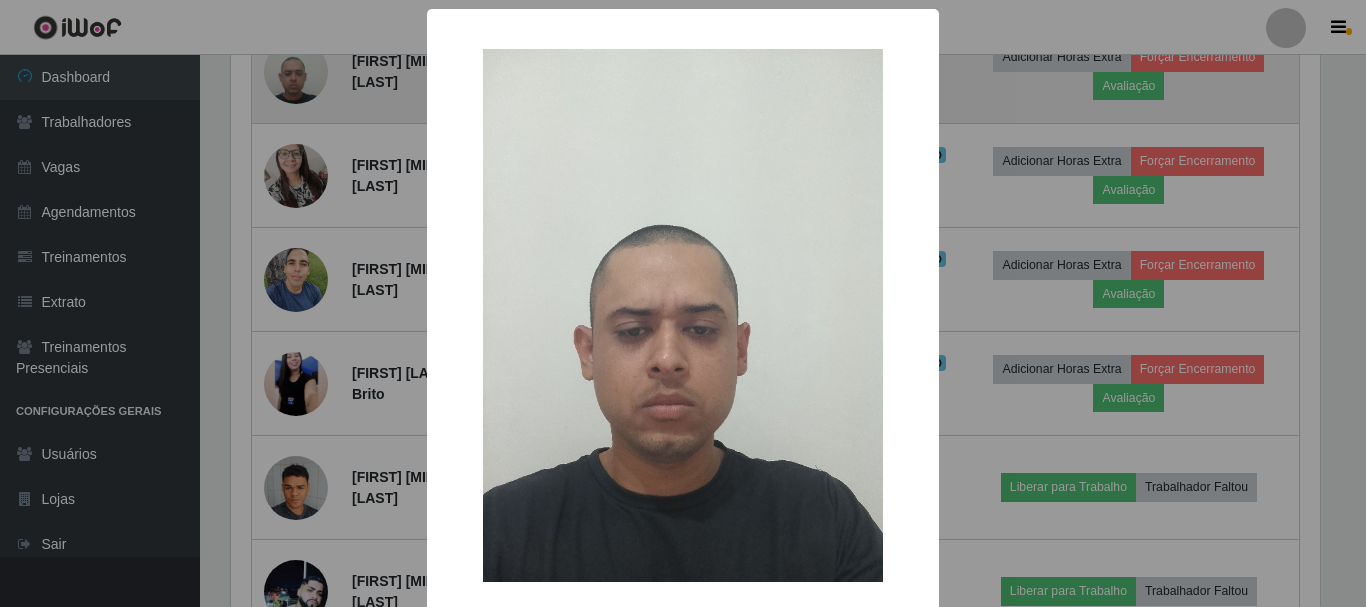 scroll, scrollTop: 999585, scrollLeft: 998911, axis: both 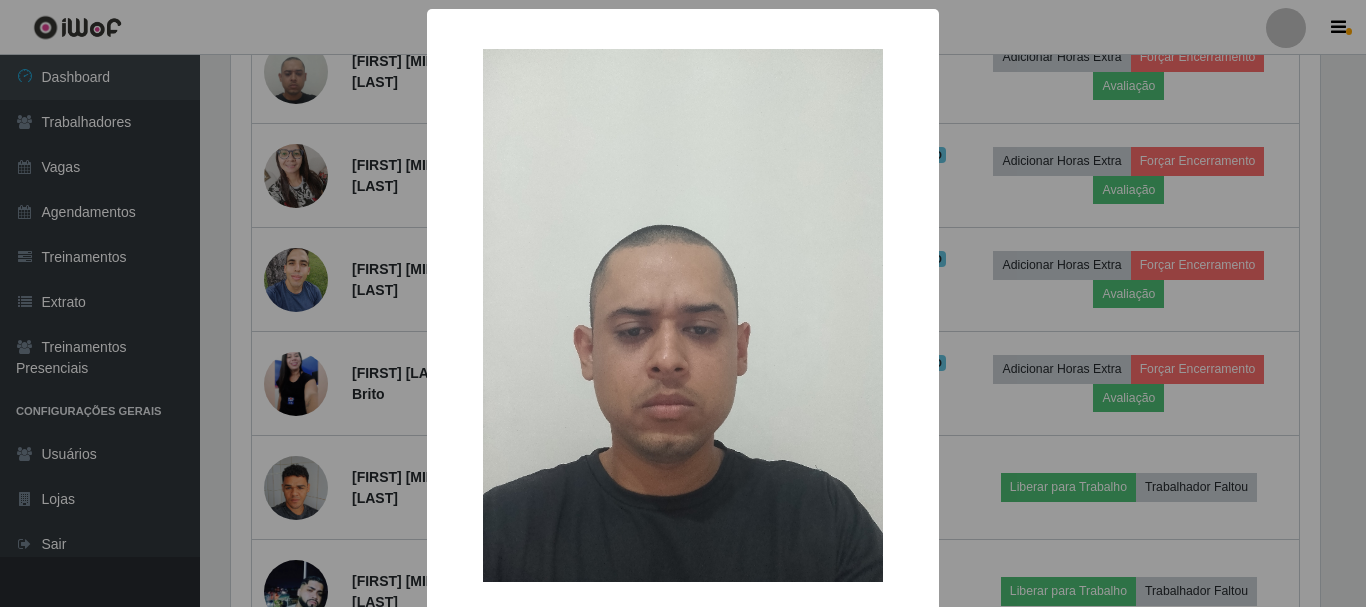 click at bounding box center (683, 315) 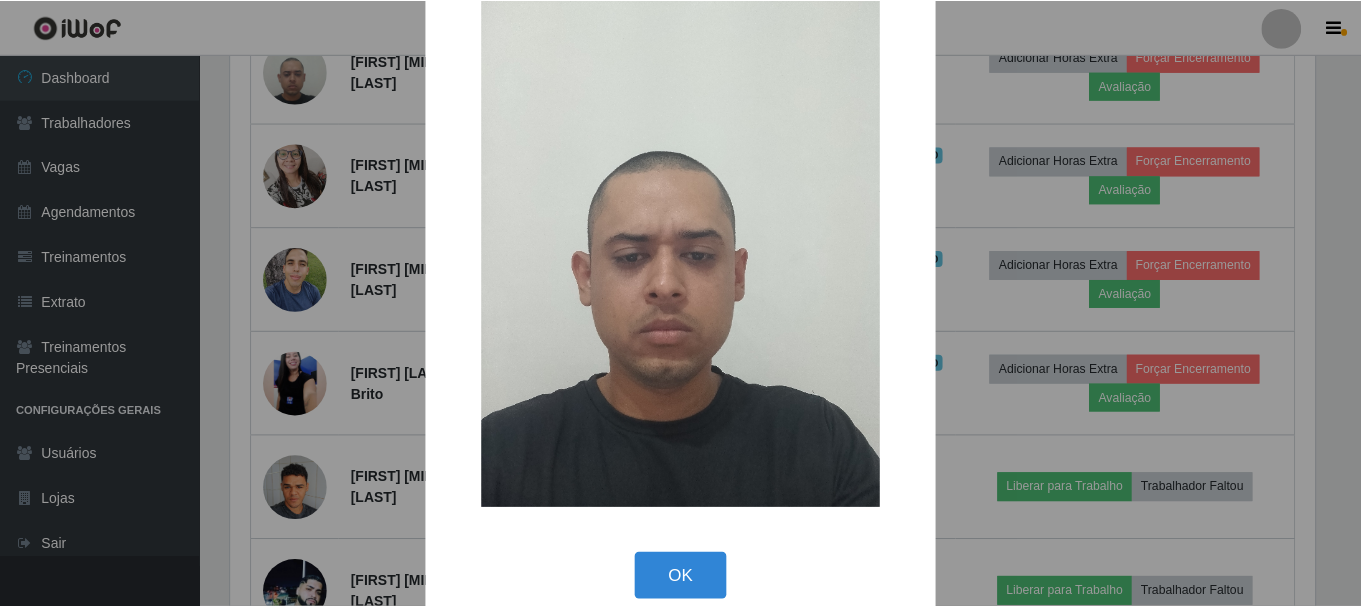 scroll, scrollTop: 101, scrollLeft: 0, axis: vertical 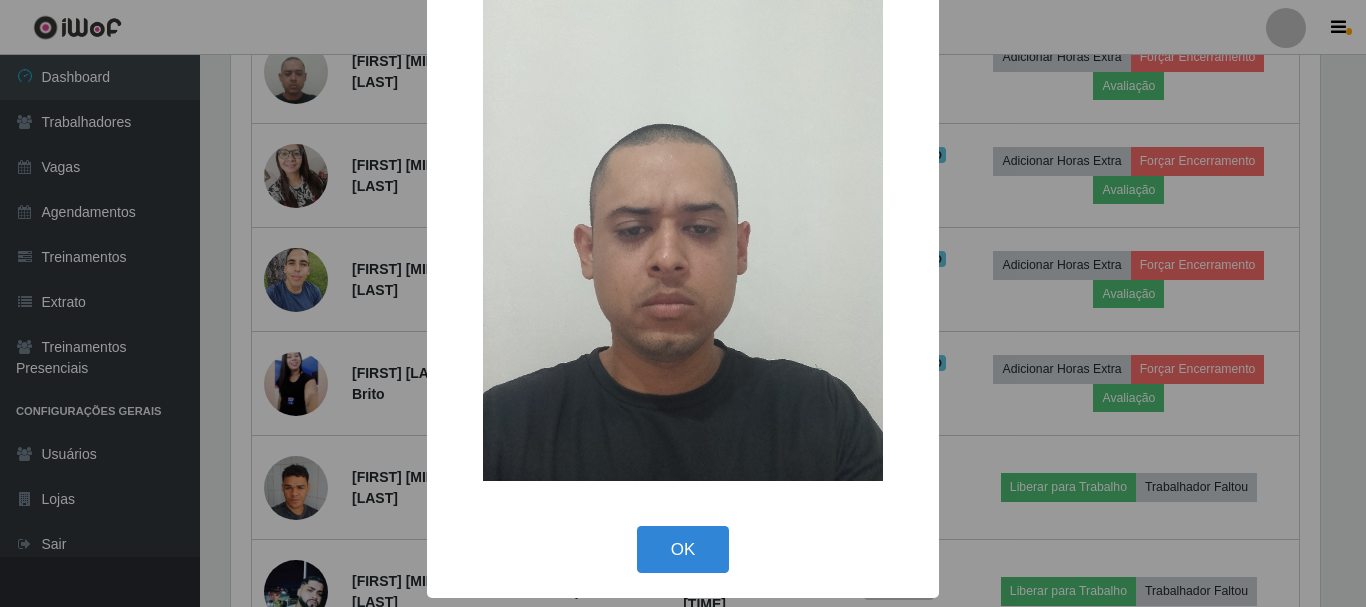 click on "× OK Cancel" at bounding box center (683, 303) 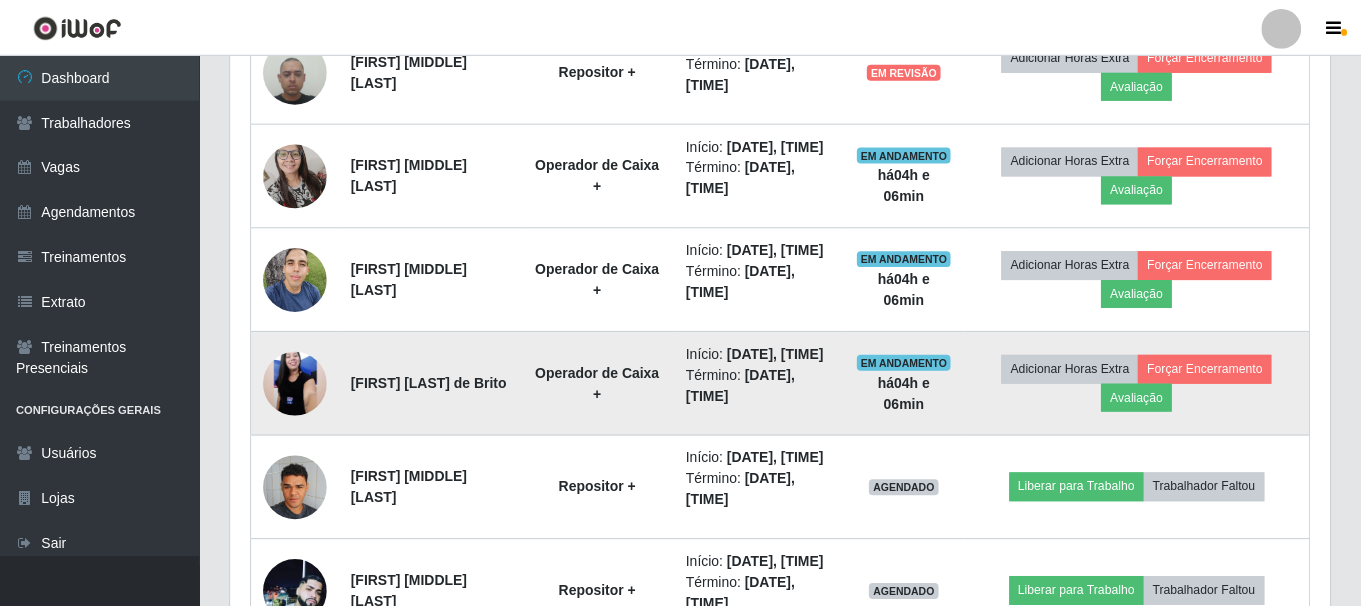 scroll, scrollTop: 999585, scrollLeft: 998901, axis: both 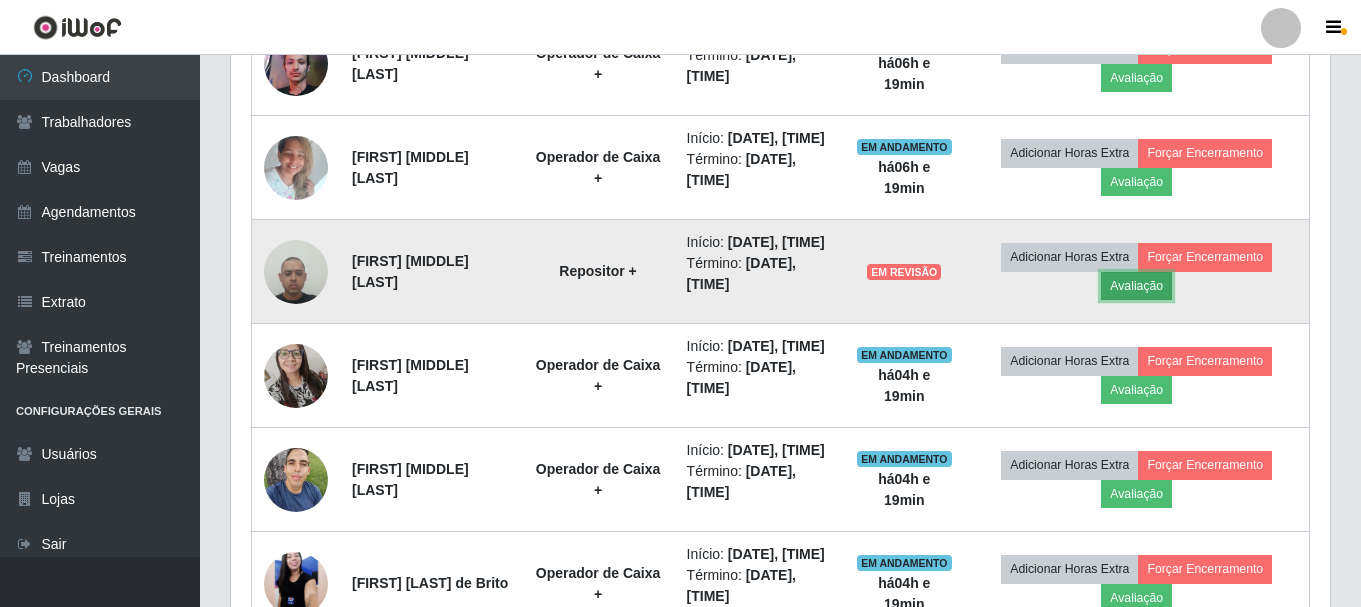 click on "Avaliação" at bounding box center [1136, 286] 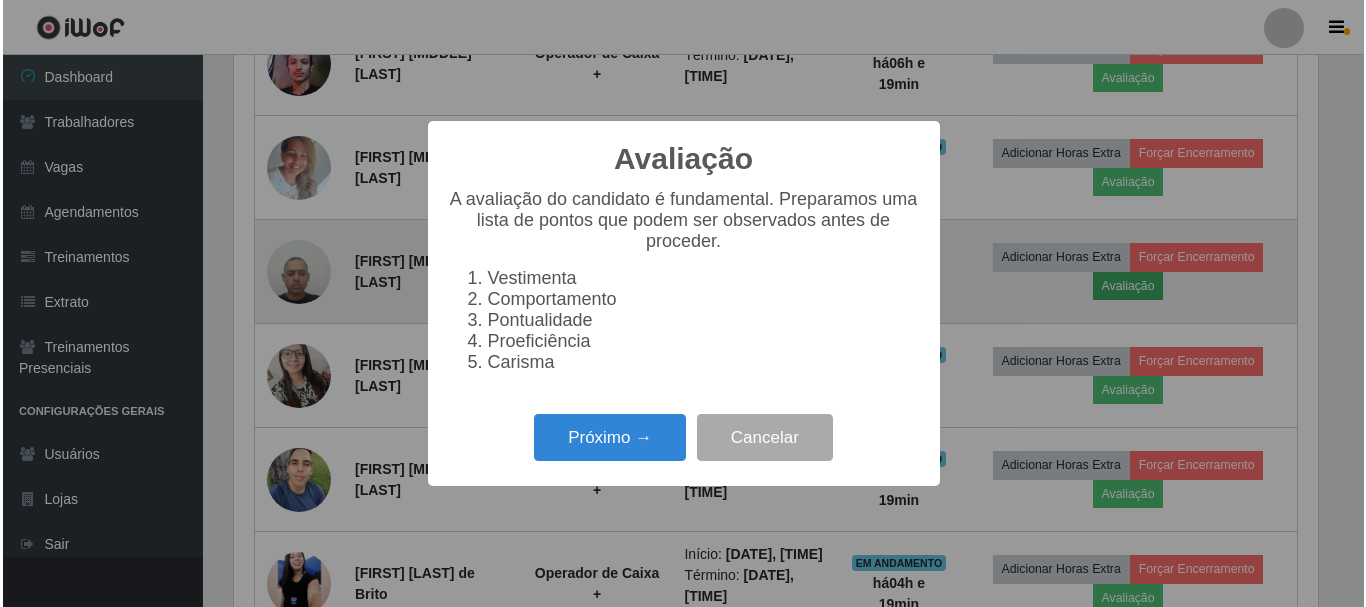 scroll, scrollTop: 999585, scrollLeft: 998911, axis: both 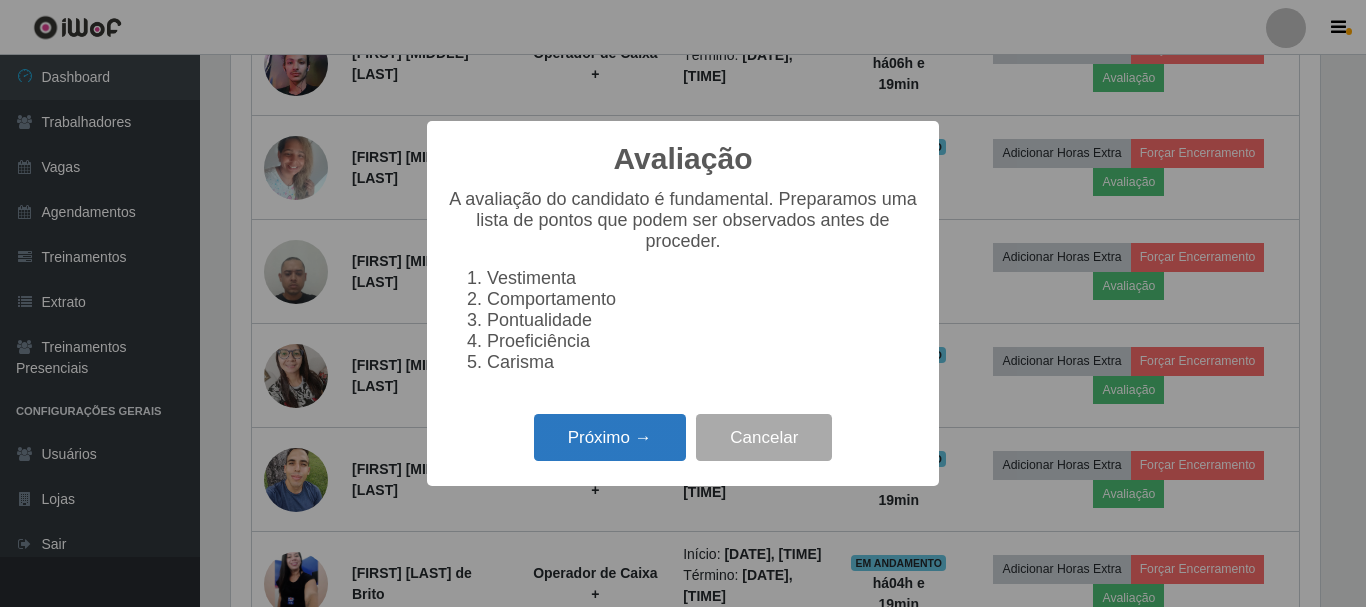 click on "Próximo →" at bounding box center [610, 437] 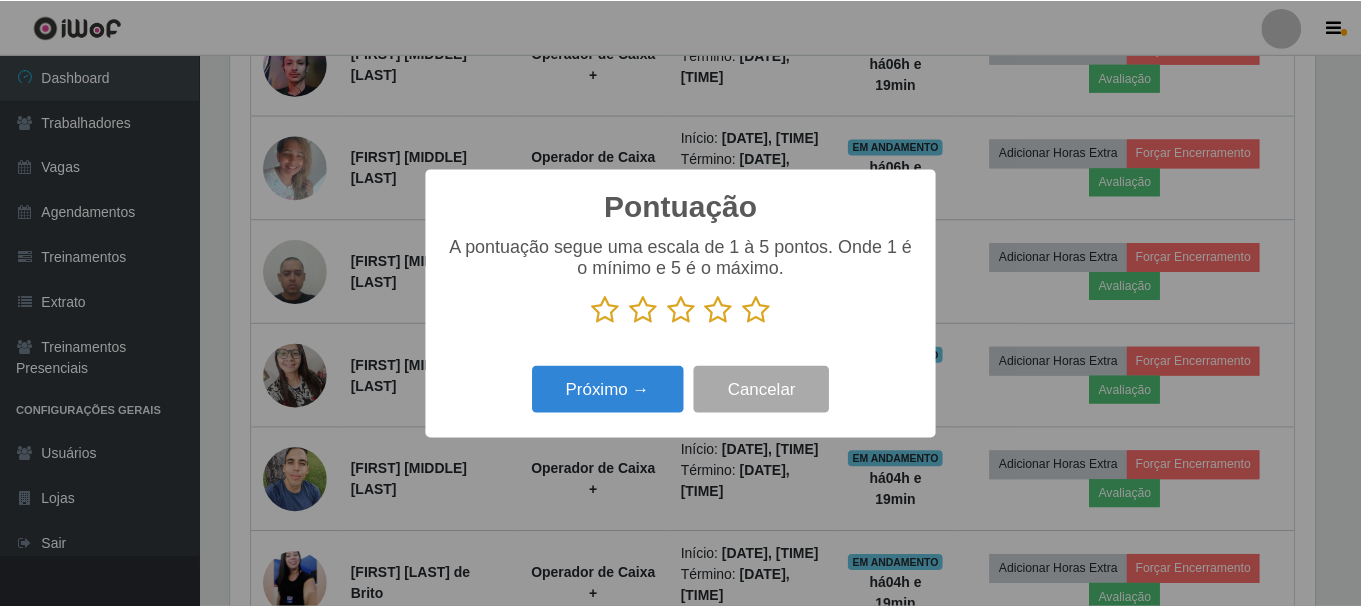 scroll, scrollTop: 999585, scrollLeft: 998911, axis: both 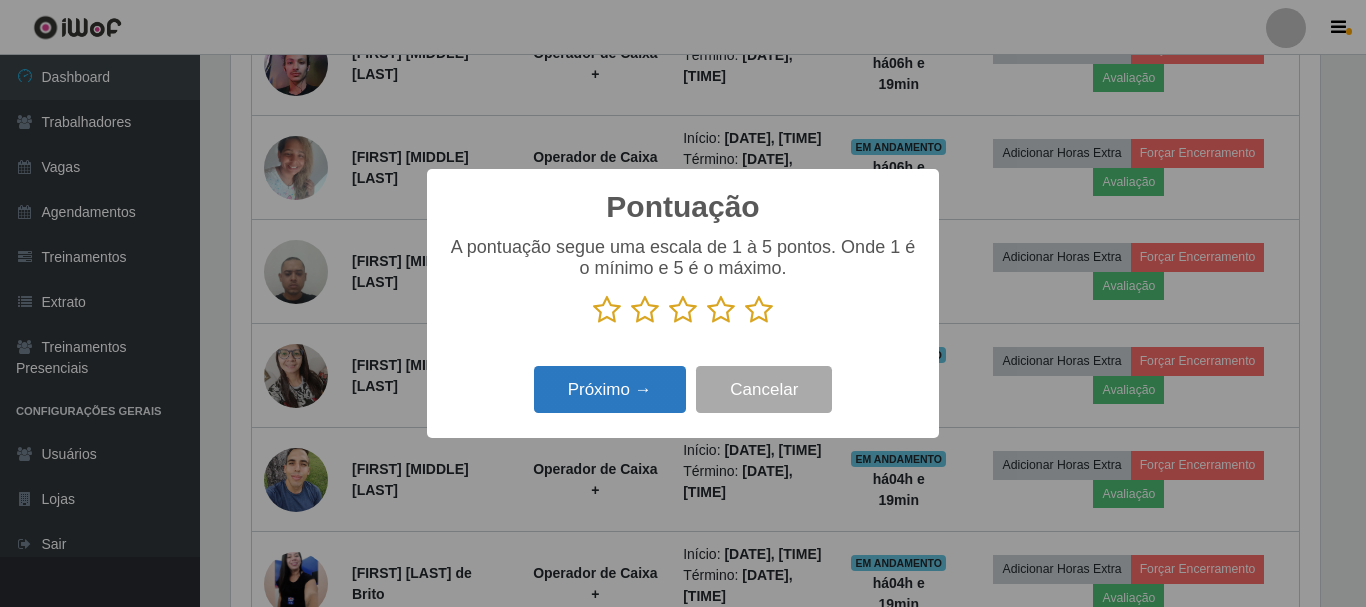 click on "Próximo →" at bounding box center (610, 389) 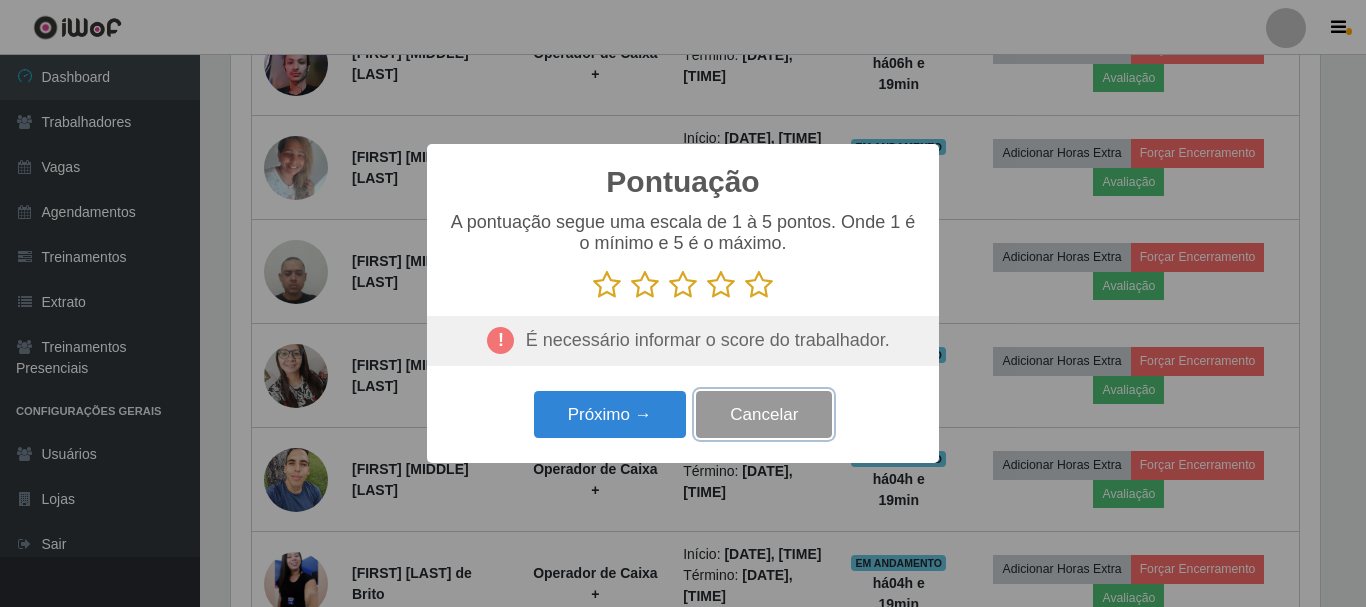 click on "Cancelar" at bounding box center (764, 414) 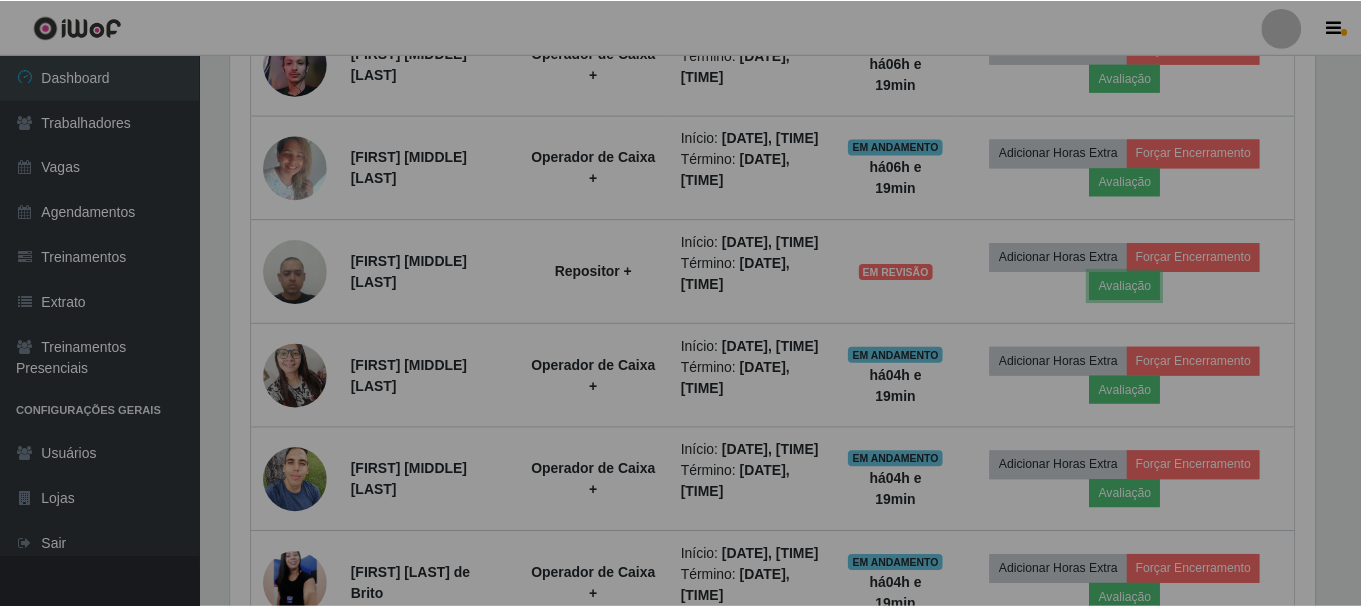 scroll, scrollTop: 999585, scrollLeft: 998901, axis: both 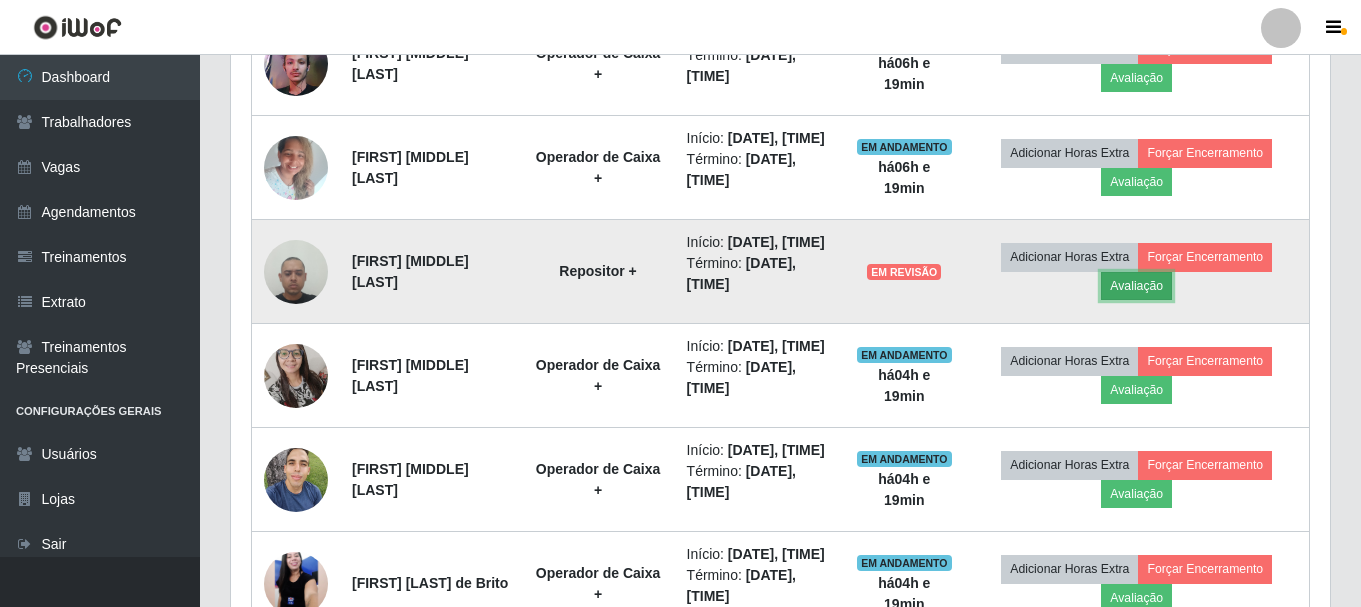 click on "Avaliação" at bounding box center (1136, 286) 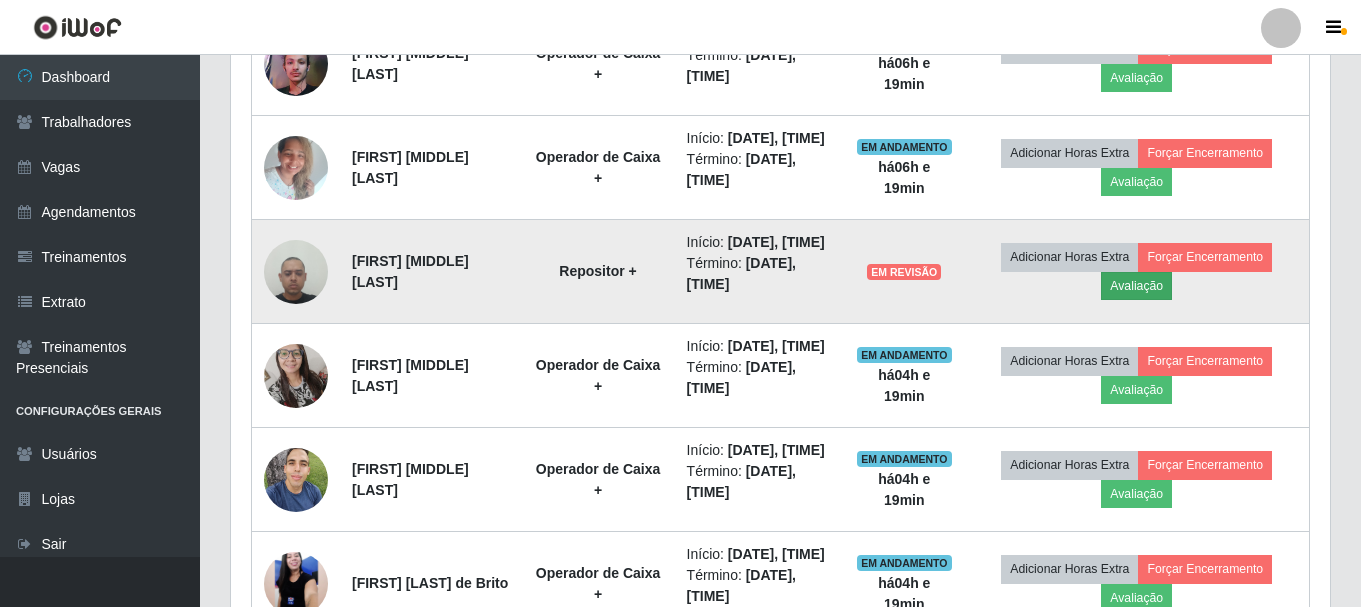 scroll, scrollTop: 999585, scrollLeft: 998911, axis: both 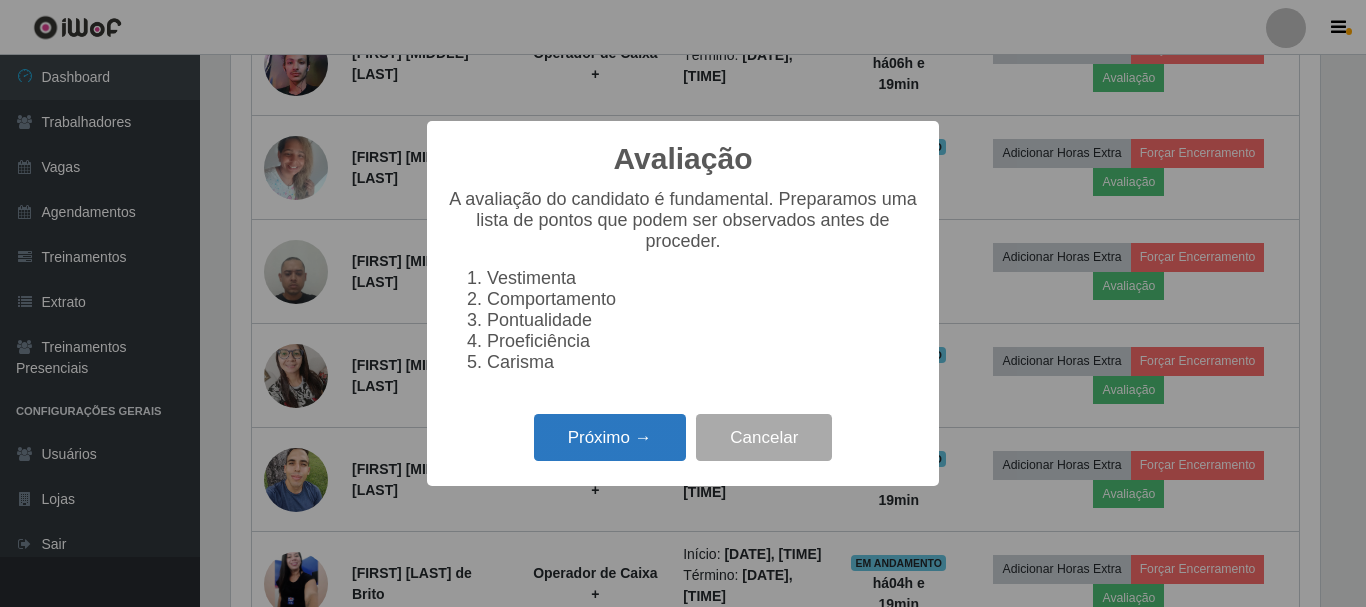 click on "Próximo →" at bounding box center (610, 437) 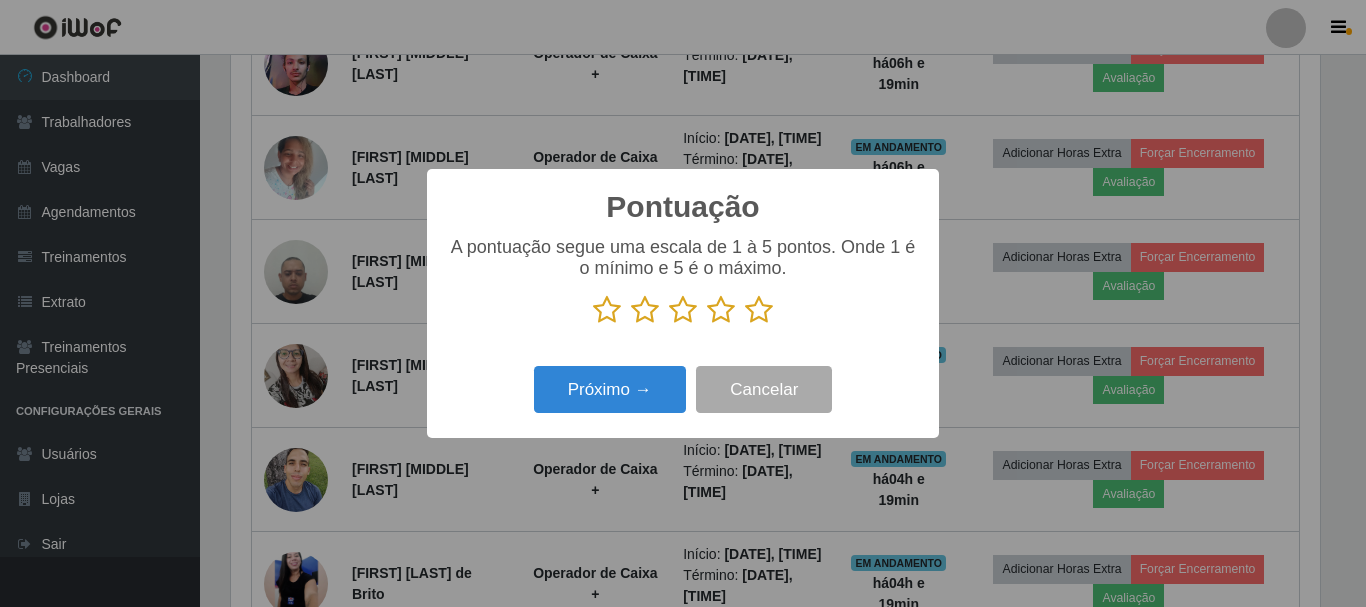 click at bounding box center (607, 310) 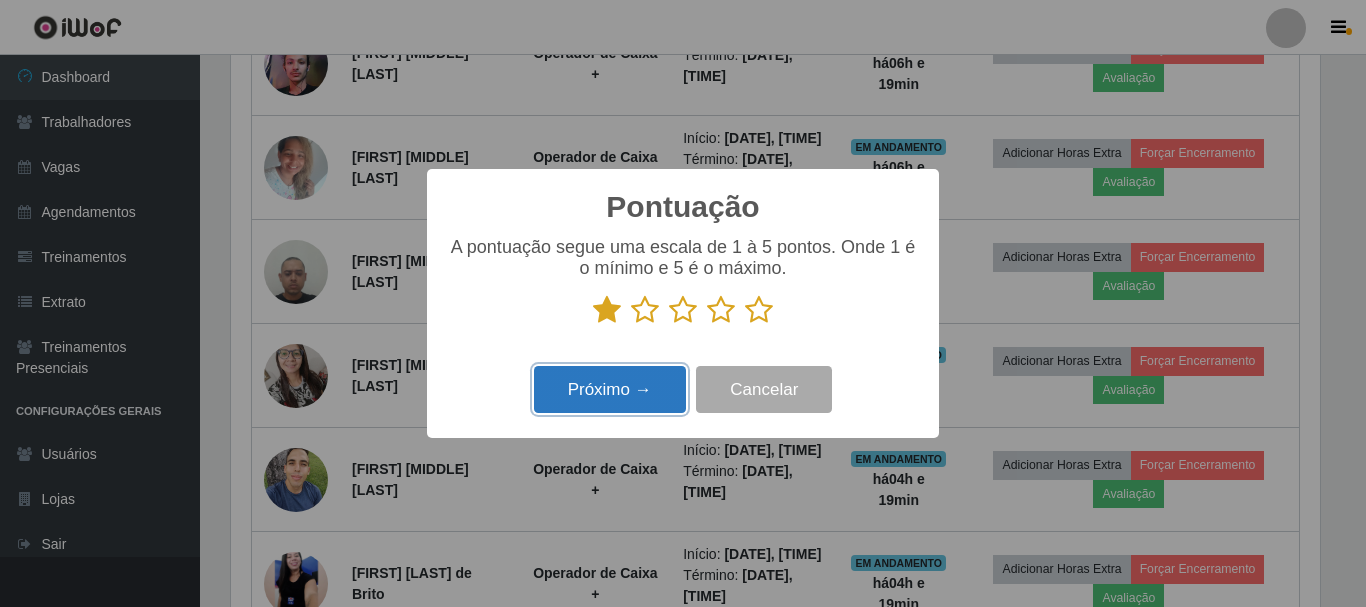 click on "Próximo →" at bounding box center [610, 389] 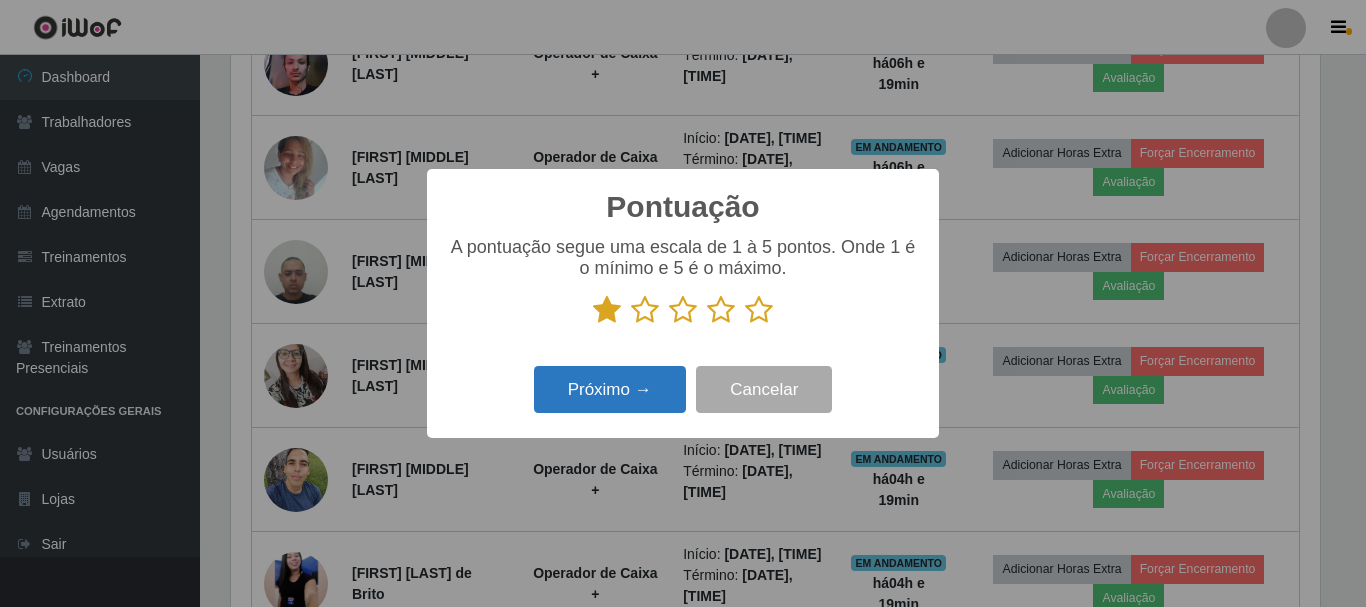 scroll, scrollTop: 999585, scrollLeft: 998911, axis: both 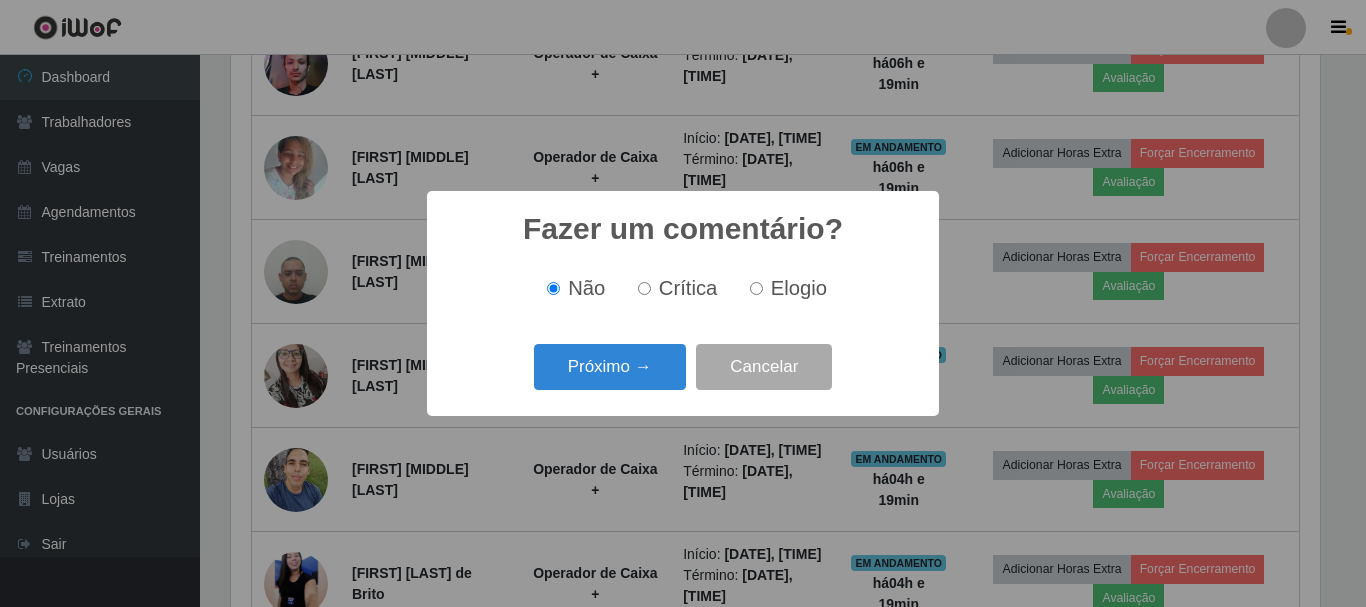 click on "Crítica" at bounding box center [644, 288] 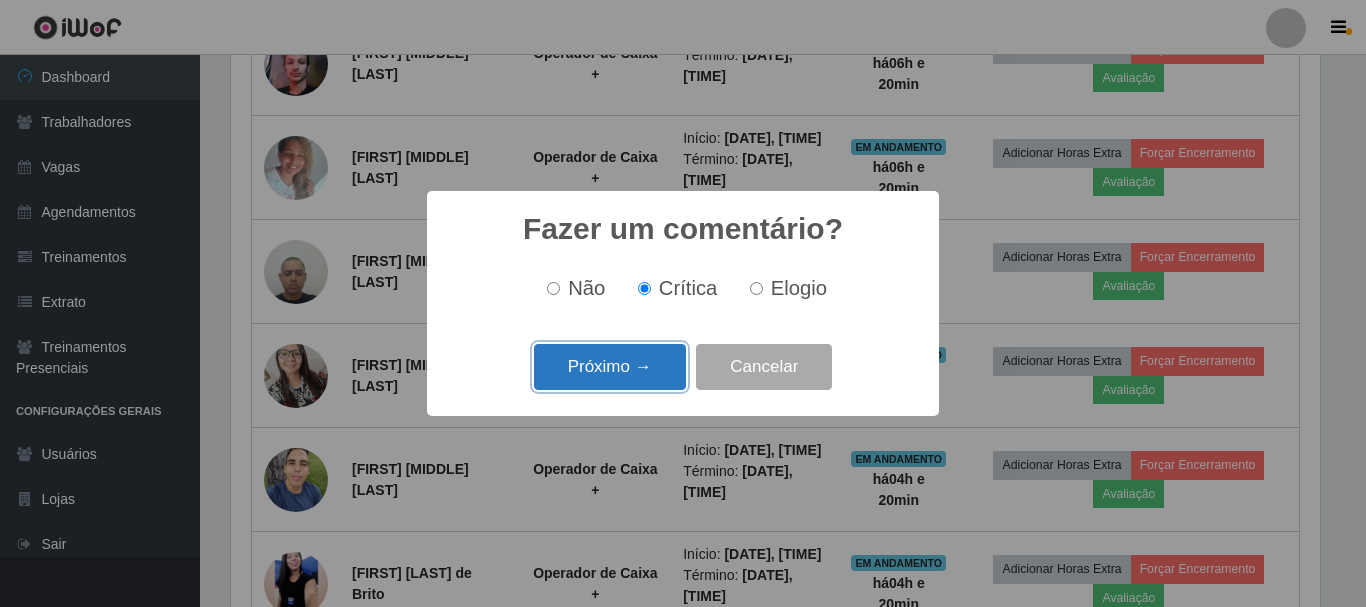 click on "Próximo →" at bounding box center (610, 367) 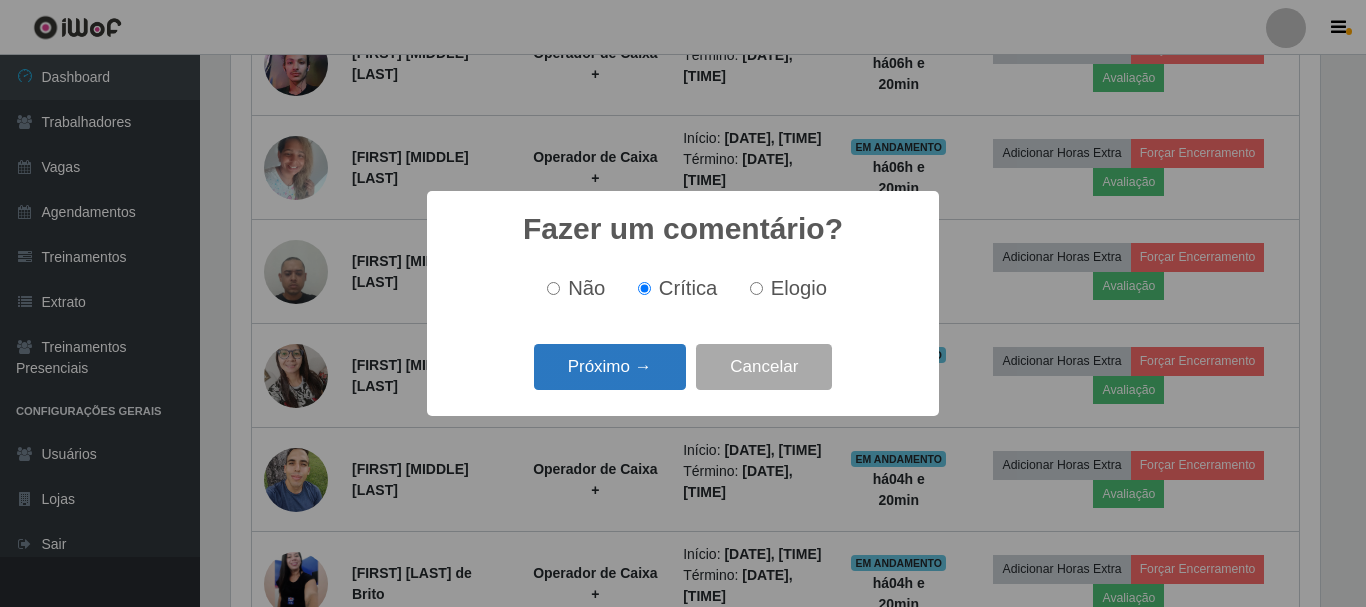 scroll, scrollTop: 999585, scrollLeft: 998911, axis: both 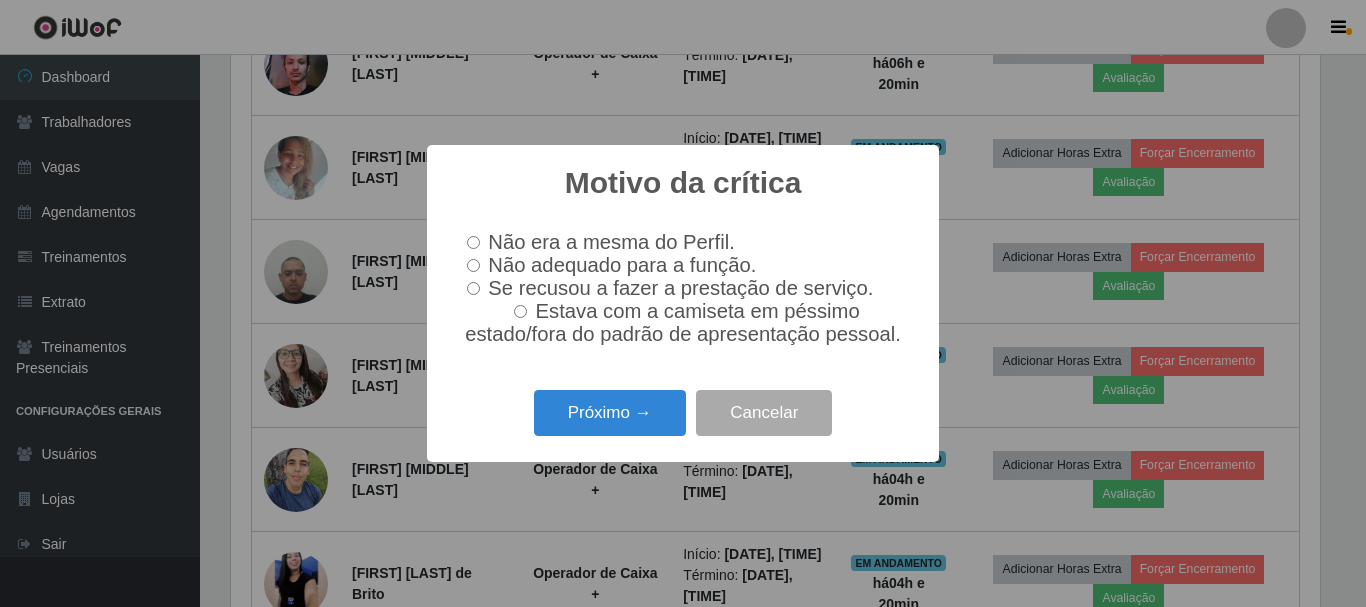 click on "Não adequado para a função." at bounding box center (473, 265) 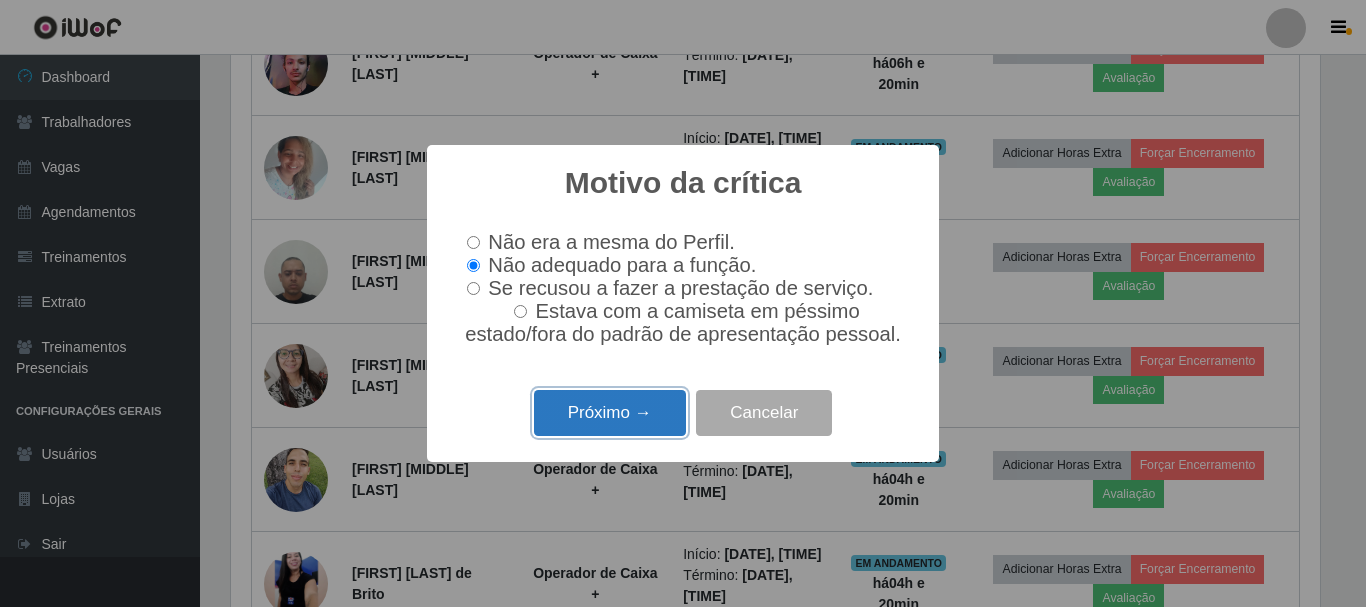 click on "Próximo →" at bounding box center (610, 413) 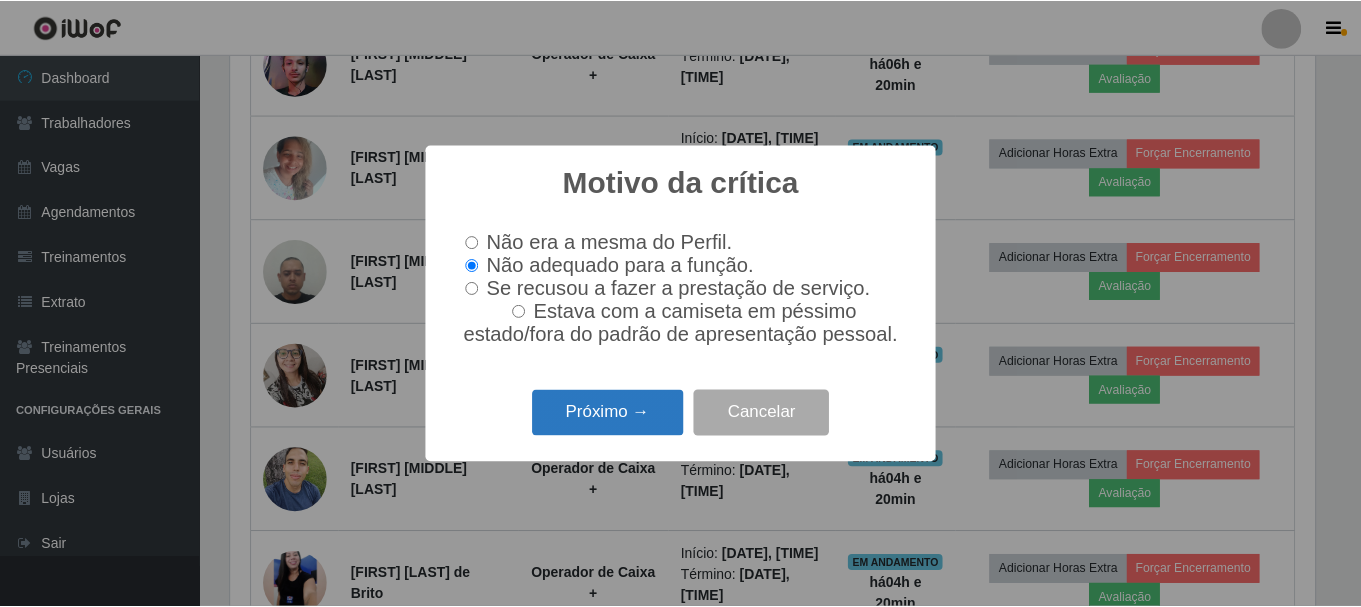 scroll, scrollTop: 999585, scrollLeft: 998911, axis: both 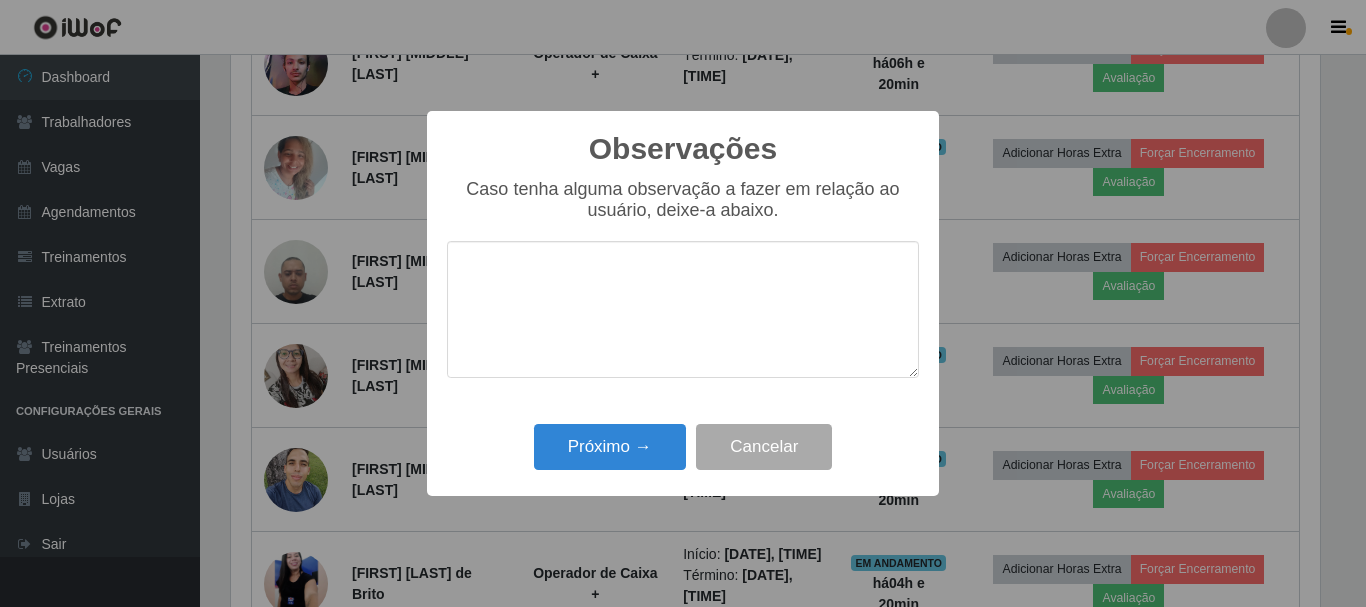click at bounding box center (683, 309) 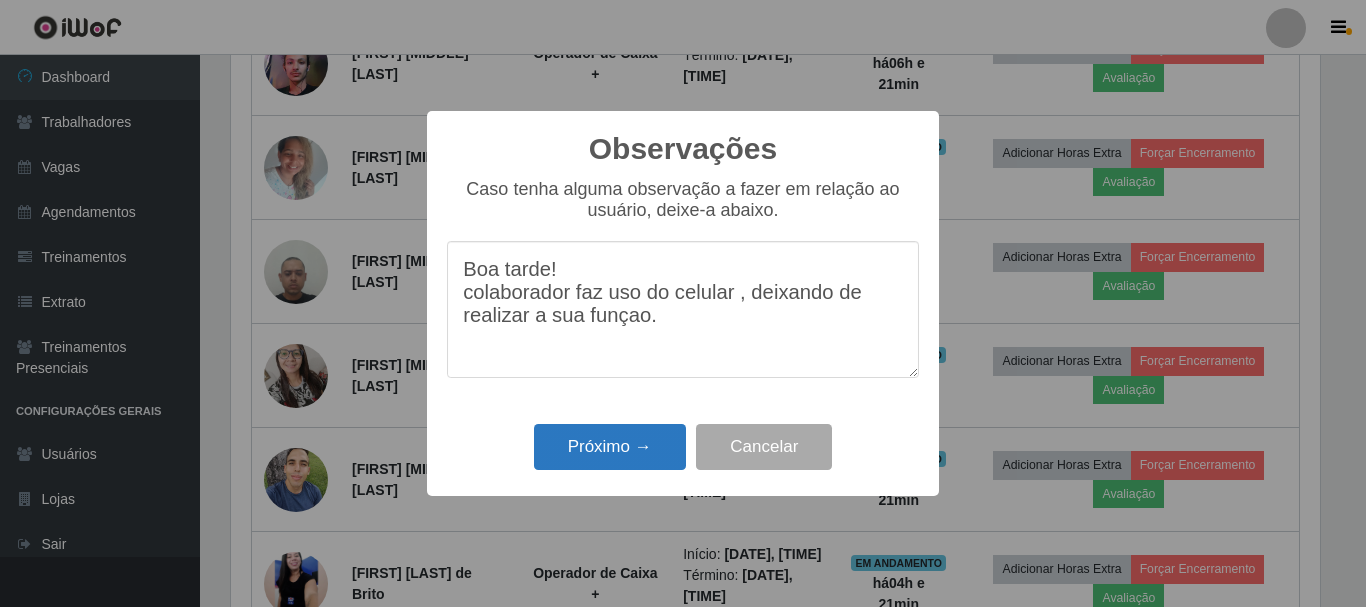 type on "Boa tarde!
colaborador faz uso do celular , deixando de realizar a sua funçao." 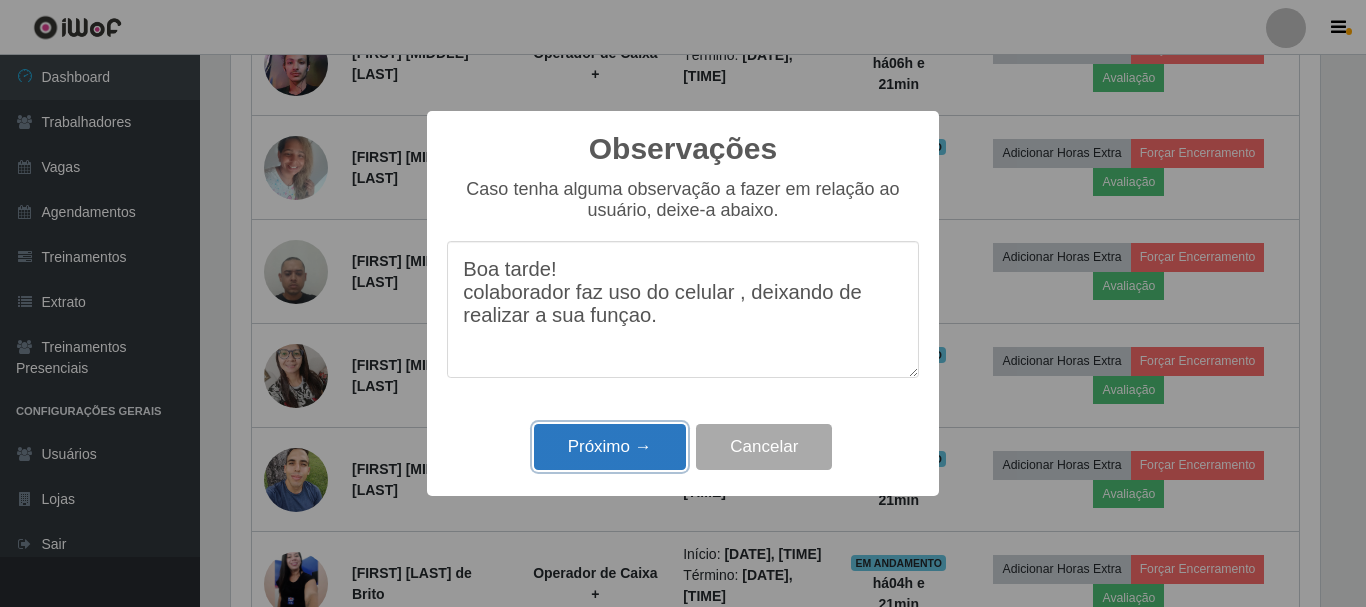 click on "Próximo →" at bounding box center (610, 447) 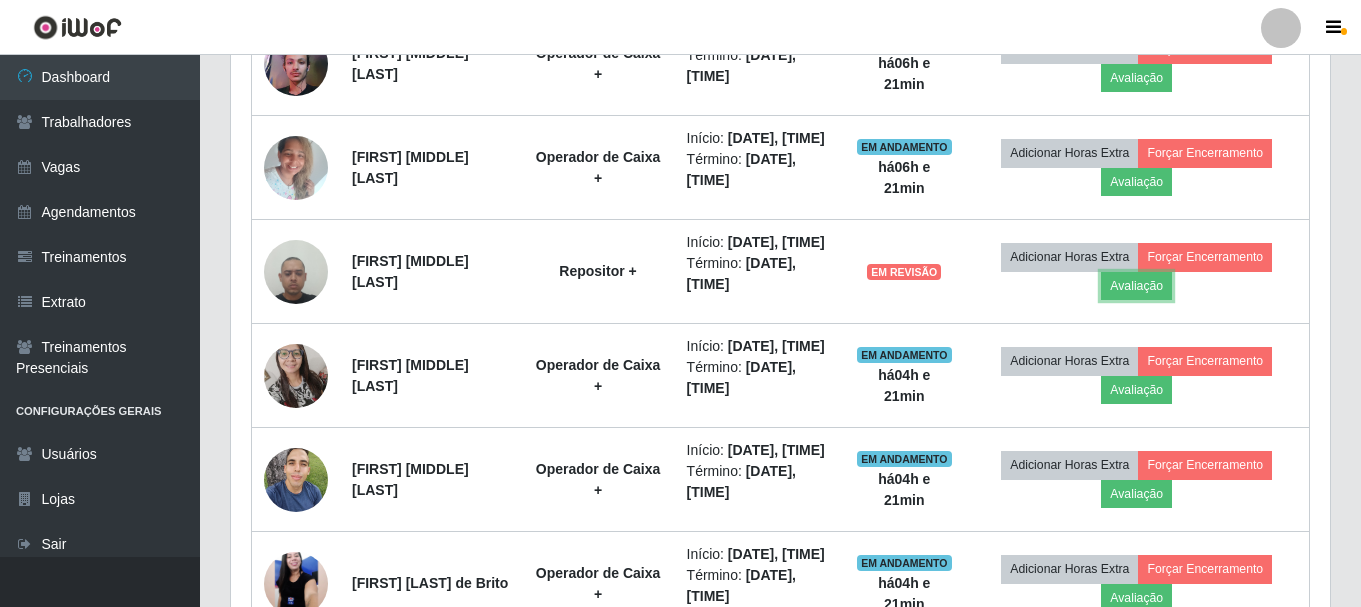 scroll, scrollTop: 999585, scrollLeft: 998901, axis: both 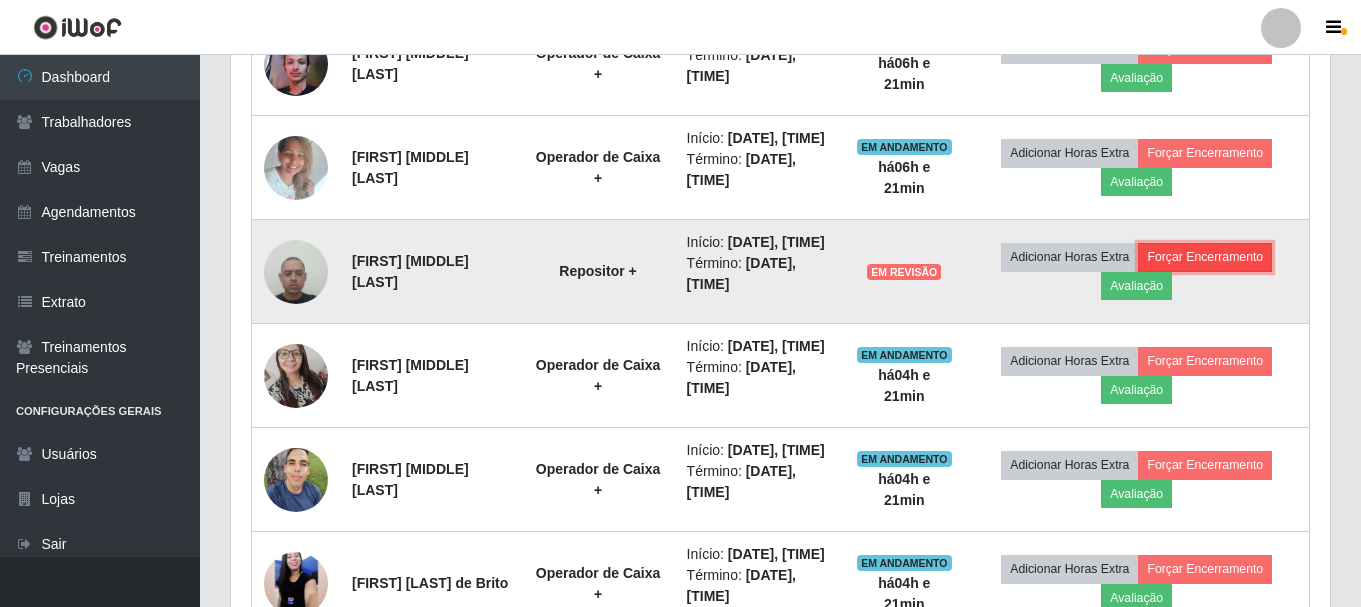 click on "Forçar Encerramento" at bounding box center [1205, 257] 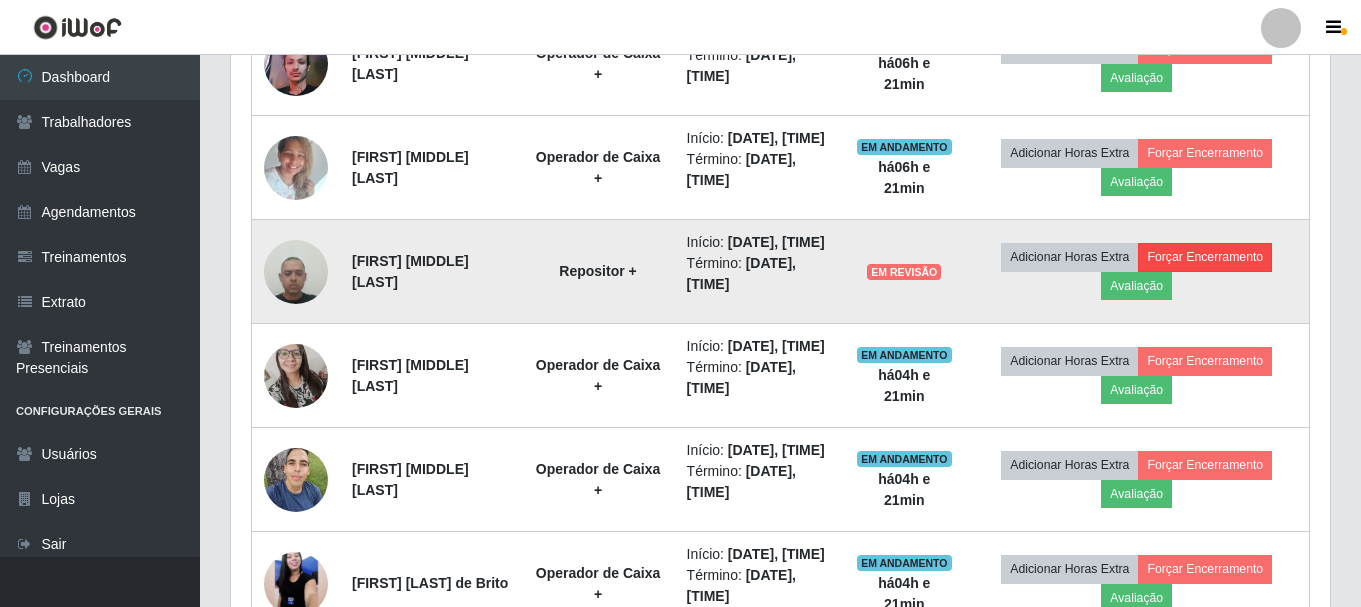 scroll, scrollTop: 999585, scrollLeft: 998911, axis: both 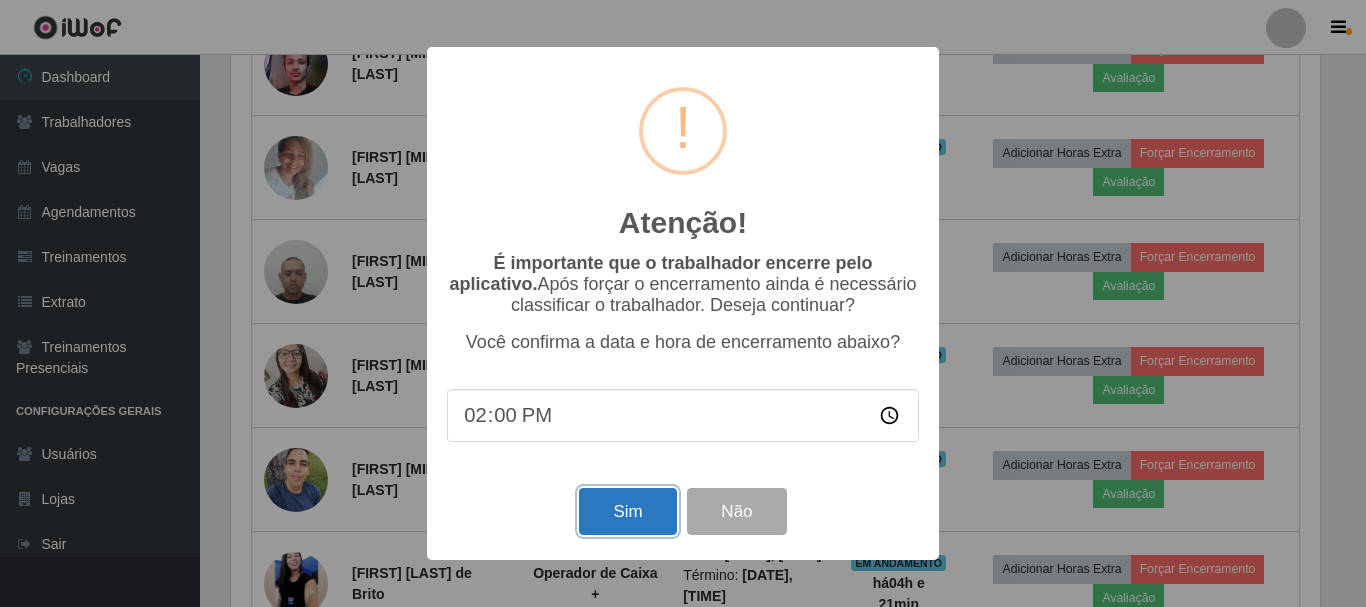 click on "Sim" at bounding box center (627, 511) 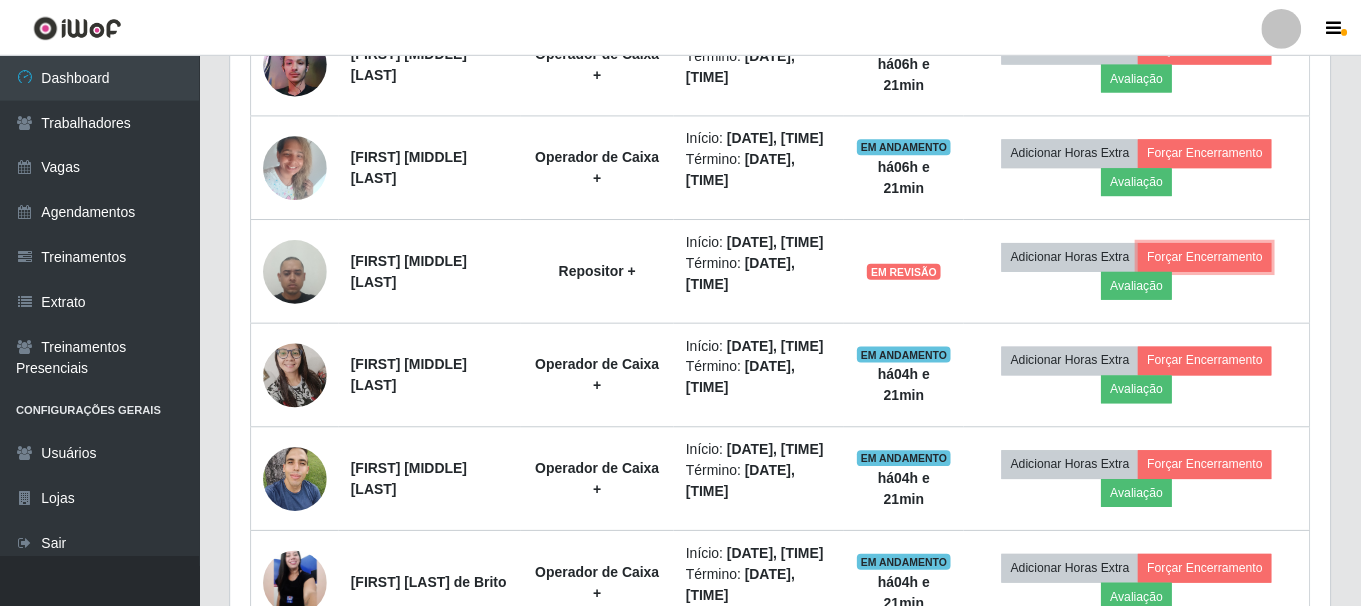 scroll, scrollTop: 999585, scrollLeft: 998901, axis: both 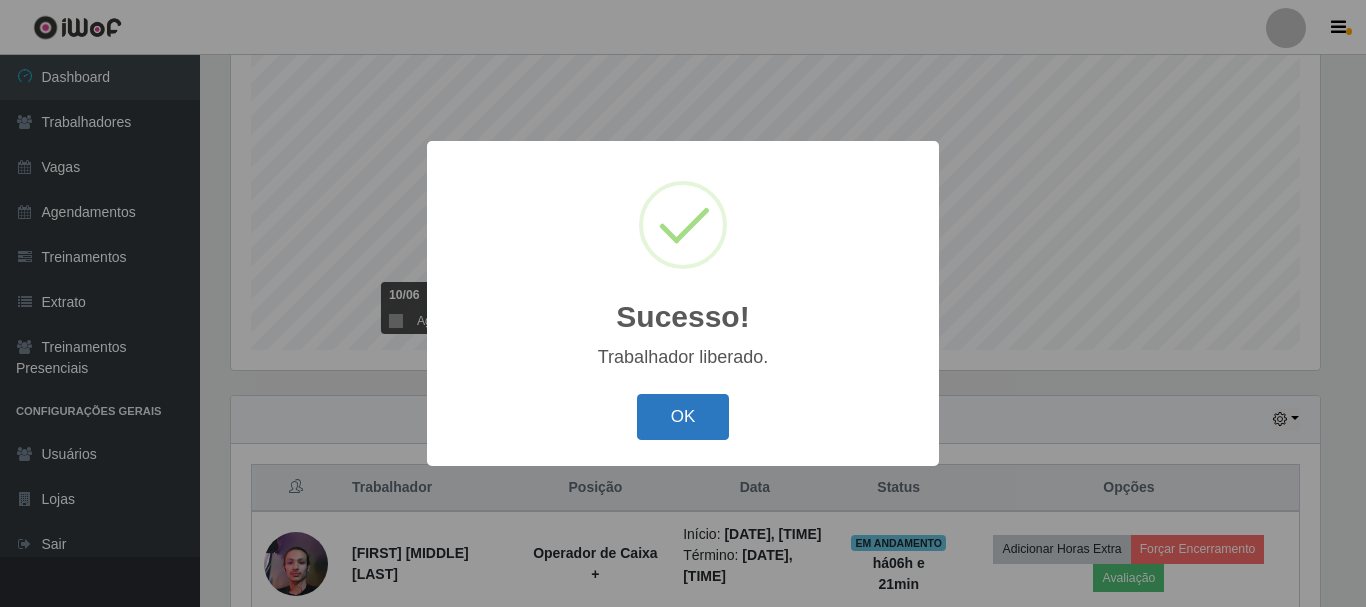 click on "OK" at bounding box center [683, 417] 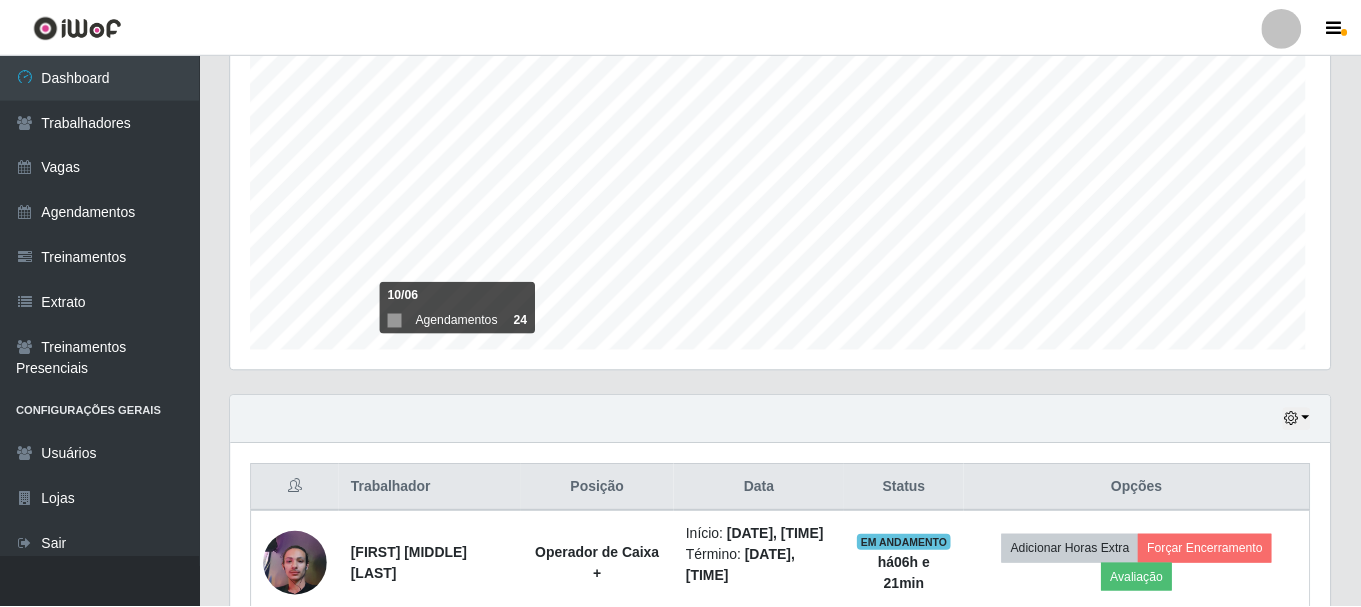 scroll, scrollTop: 999585, scrollLeft: 998901, axis: both 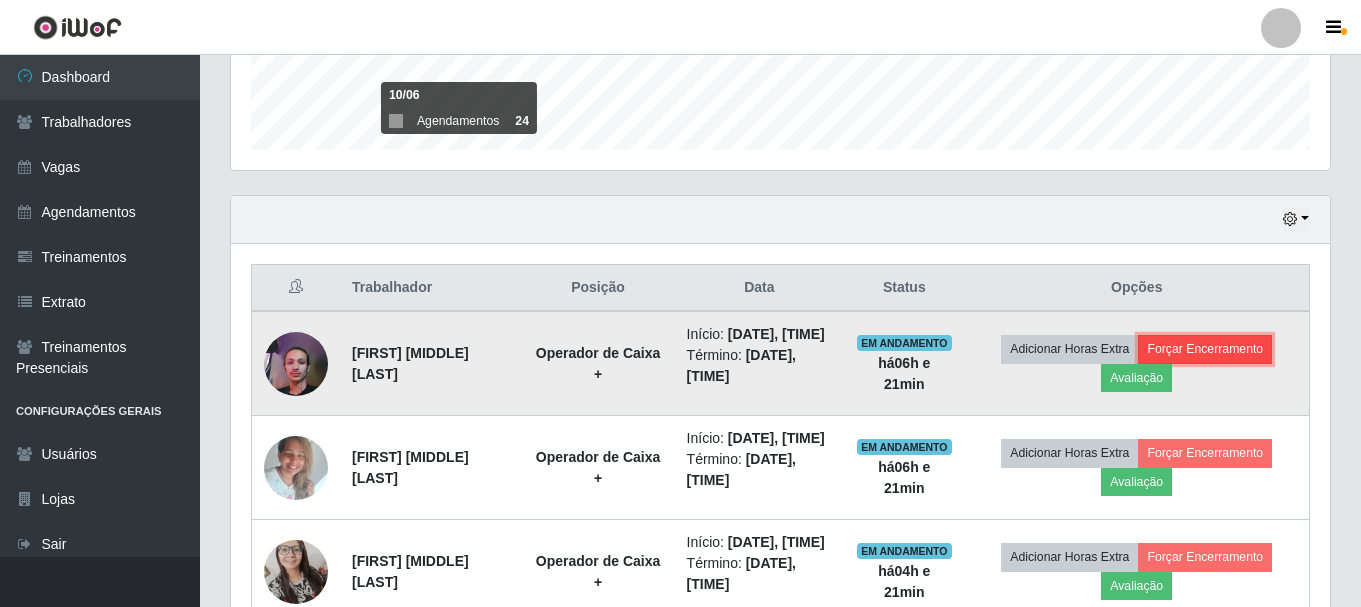 click on "Forçar Encerramento" at bounding box center (1205, 349) 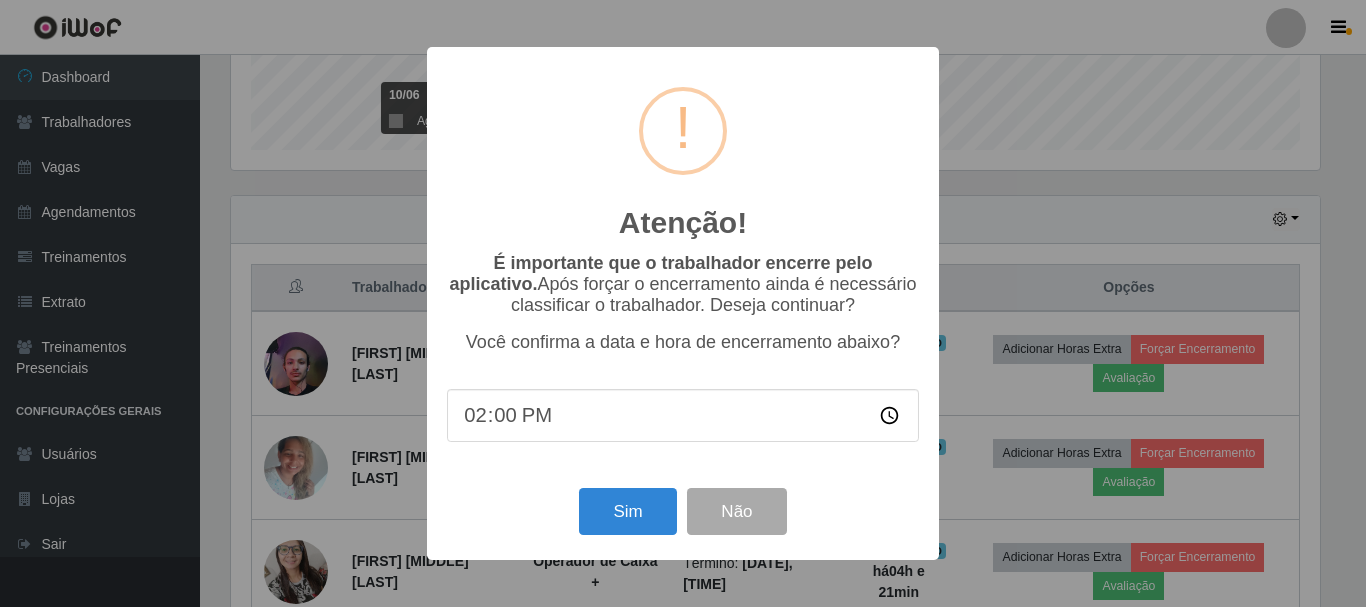 scroll, scrollTop: 999585, scrollLeft: 998911, axis: both 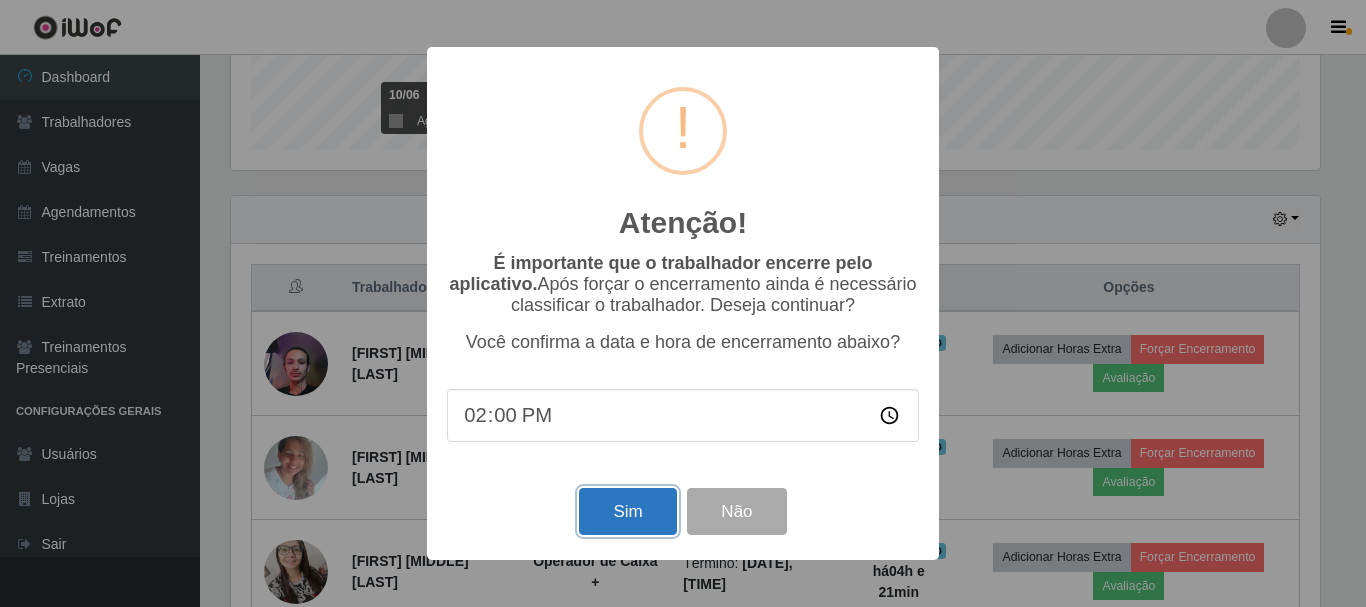 click on "Sim" at bounding box center (627, 511) 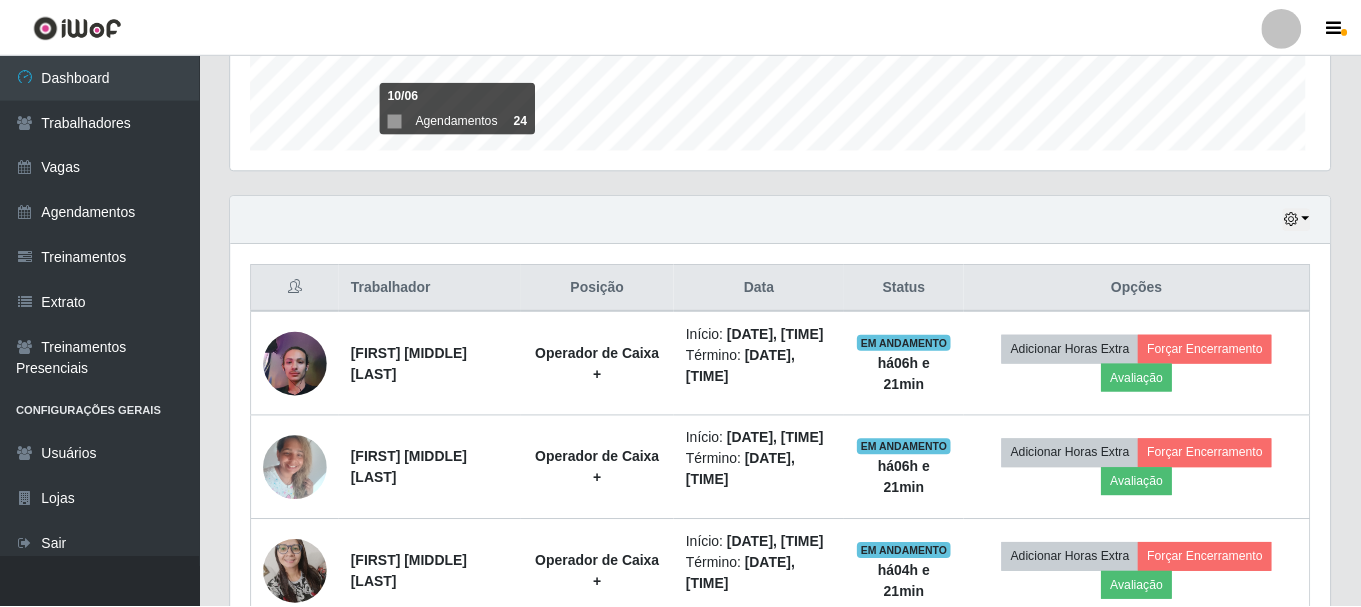 scroll, scrollTop: 999585, scrollLeft: 998901, axis: both 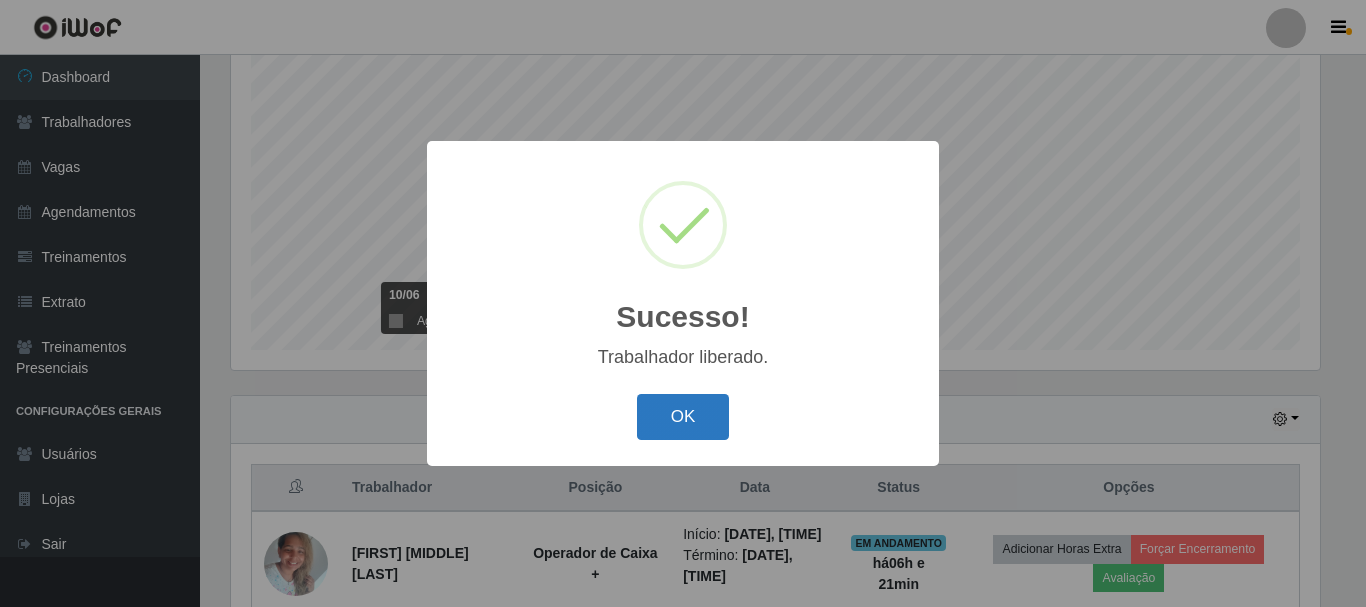 click on "OK" at bounding box center (683, 417) 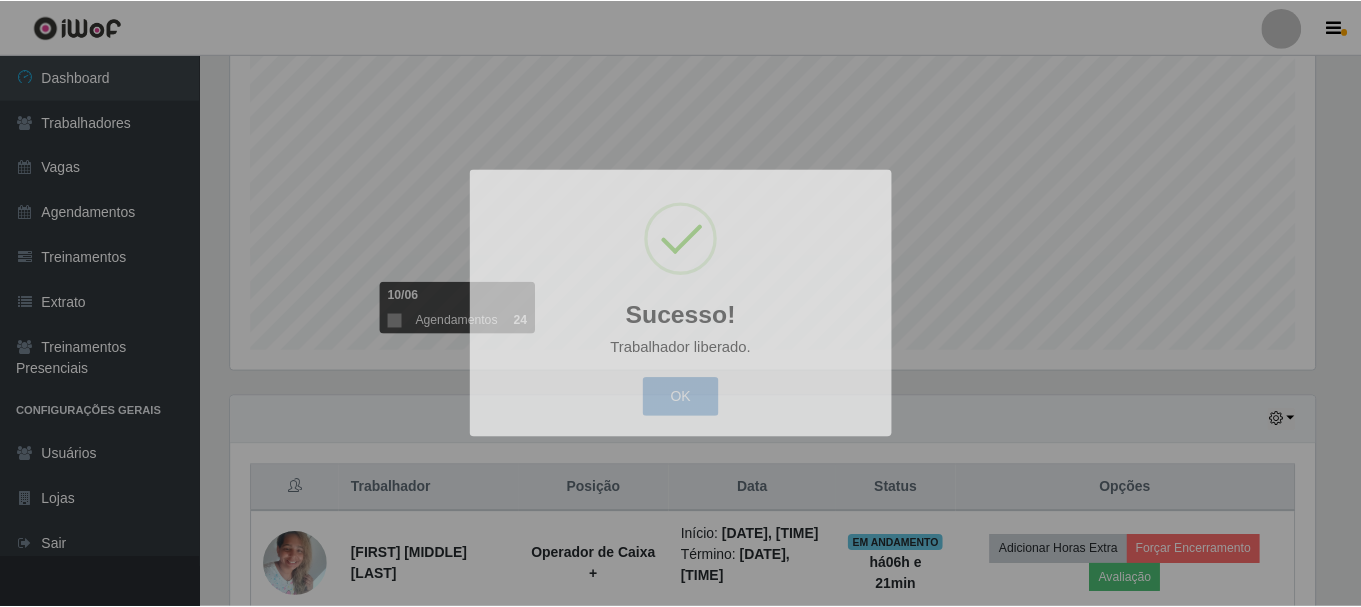 scroll, scrollTop: 389, scrollLeft: 0, axis: vertical 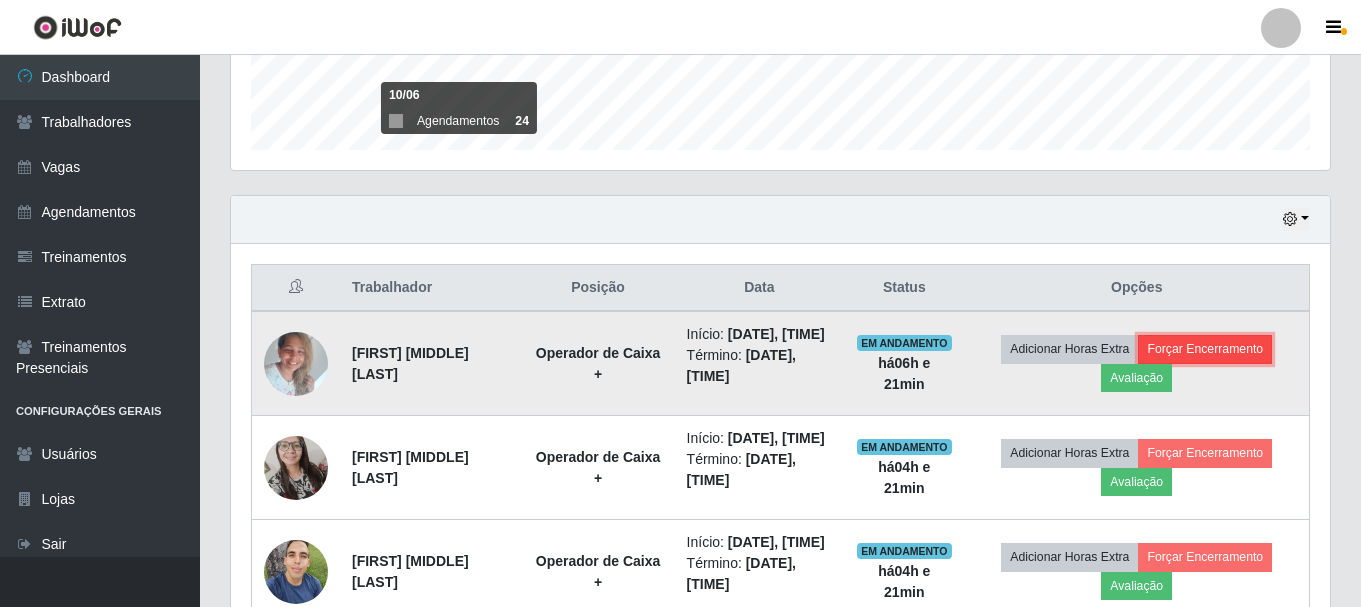 click on "Forçar Encerramento" at bounding box center (1205, 349) 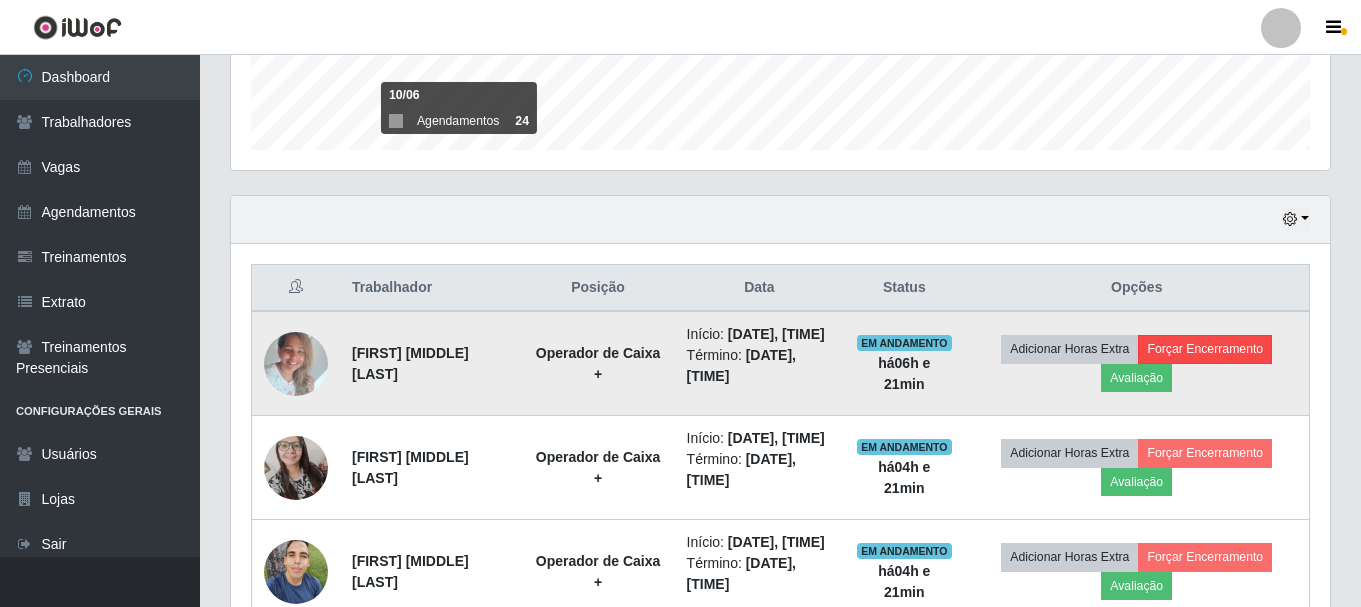 scroll, scrollTop: 999585, scrollLeft: 998911, axis: both 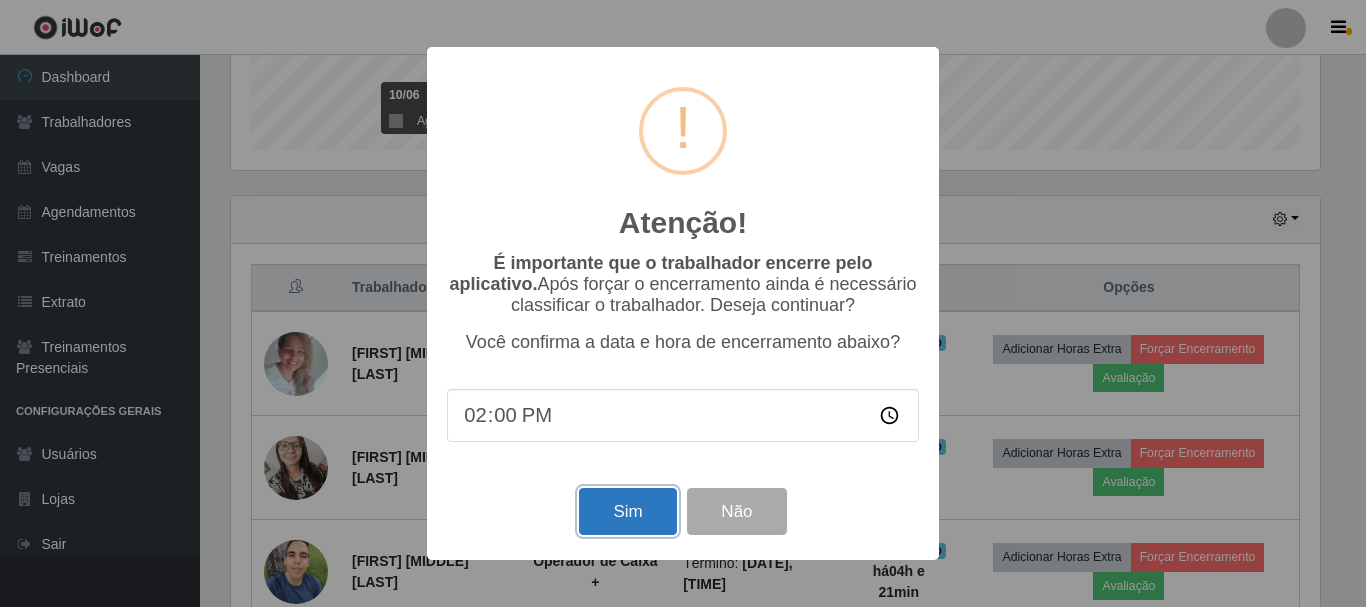click on "Sim" at bounding box center [627, 511] 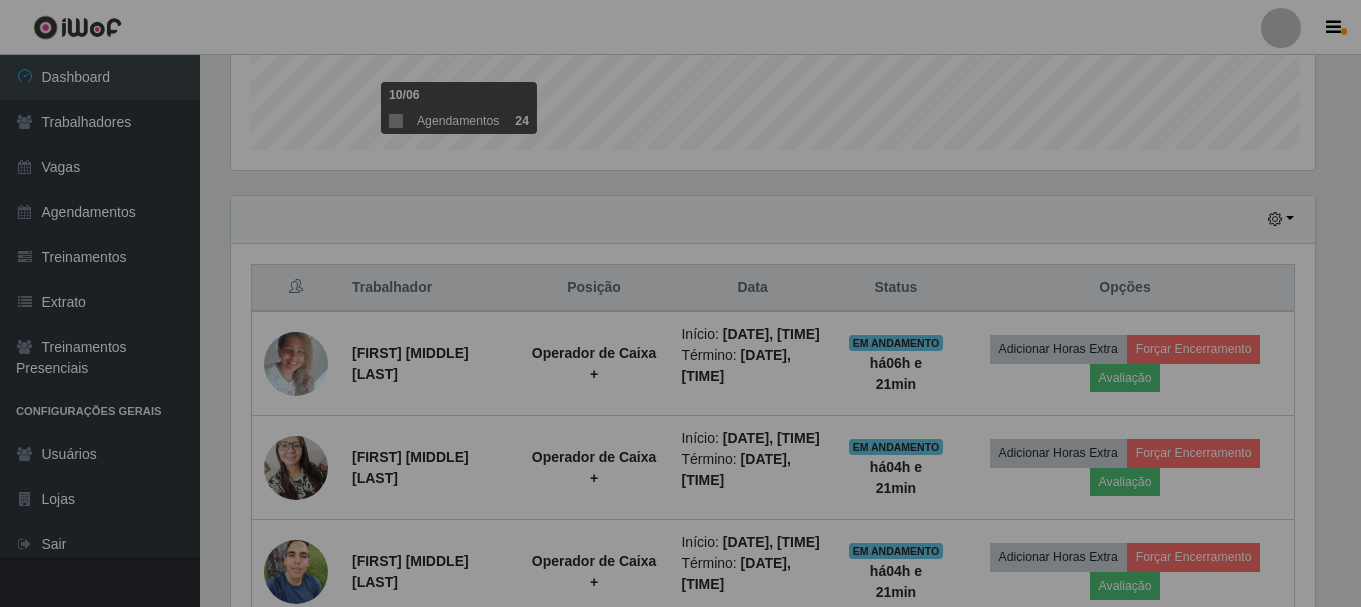 scroll, scrollTop: 999585, scrollLeft: 998901, axis: both 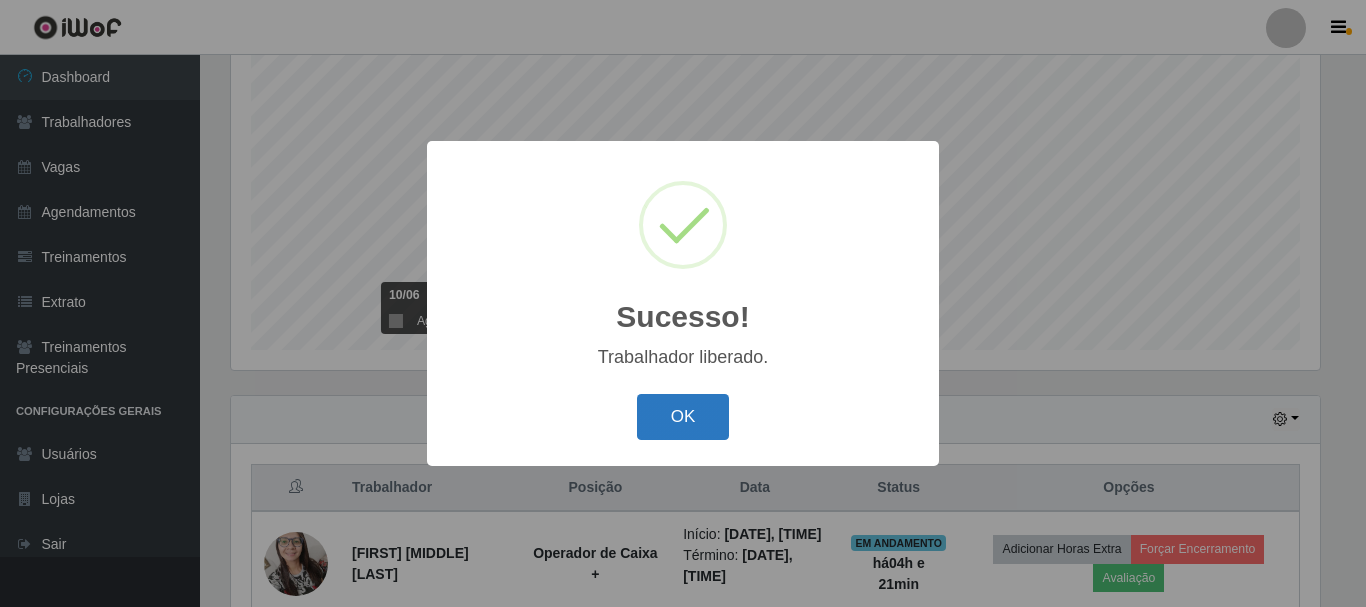 click on "OK" at bounding box center (683, 417) 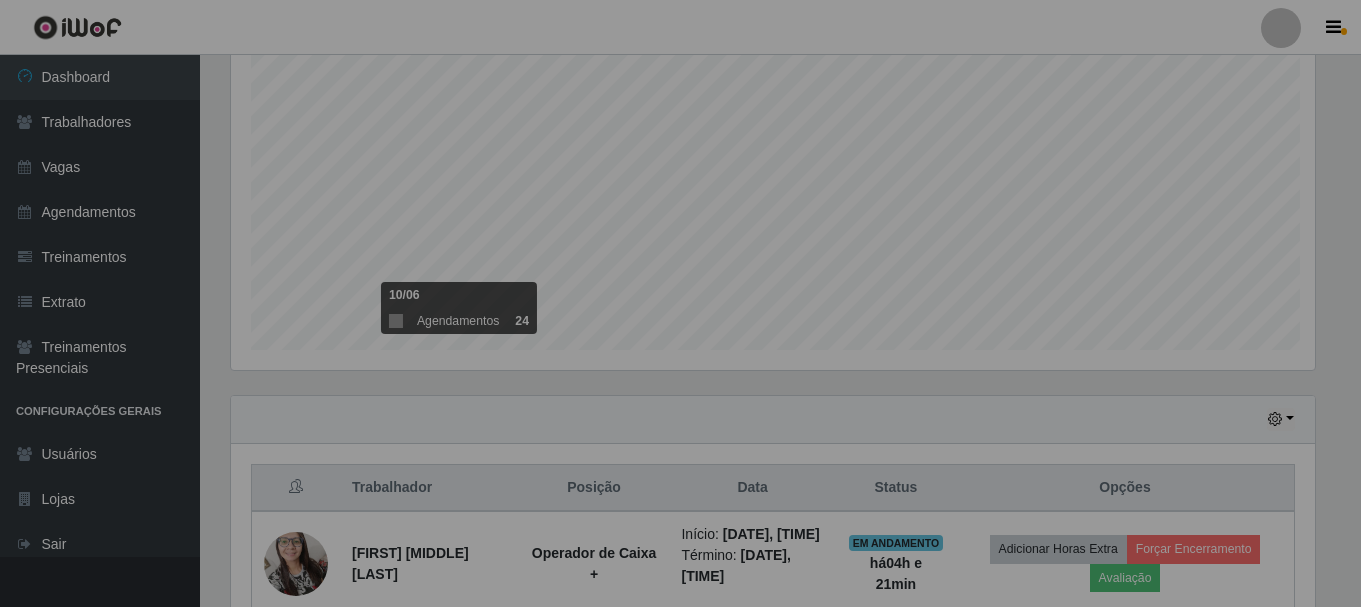 scroll 